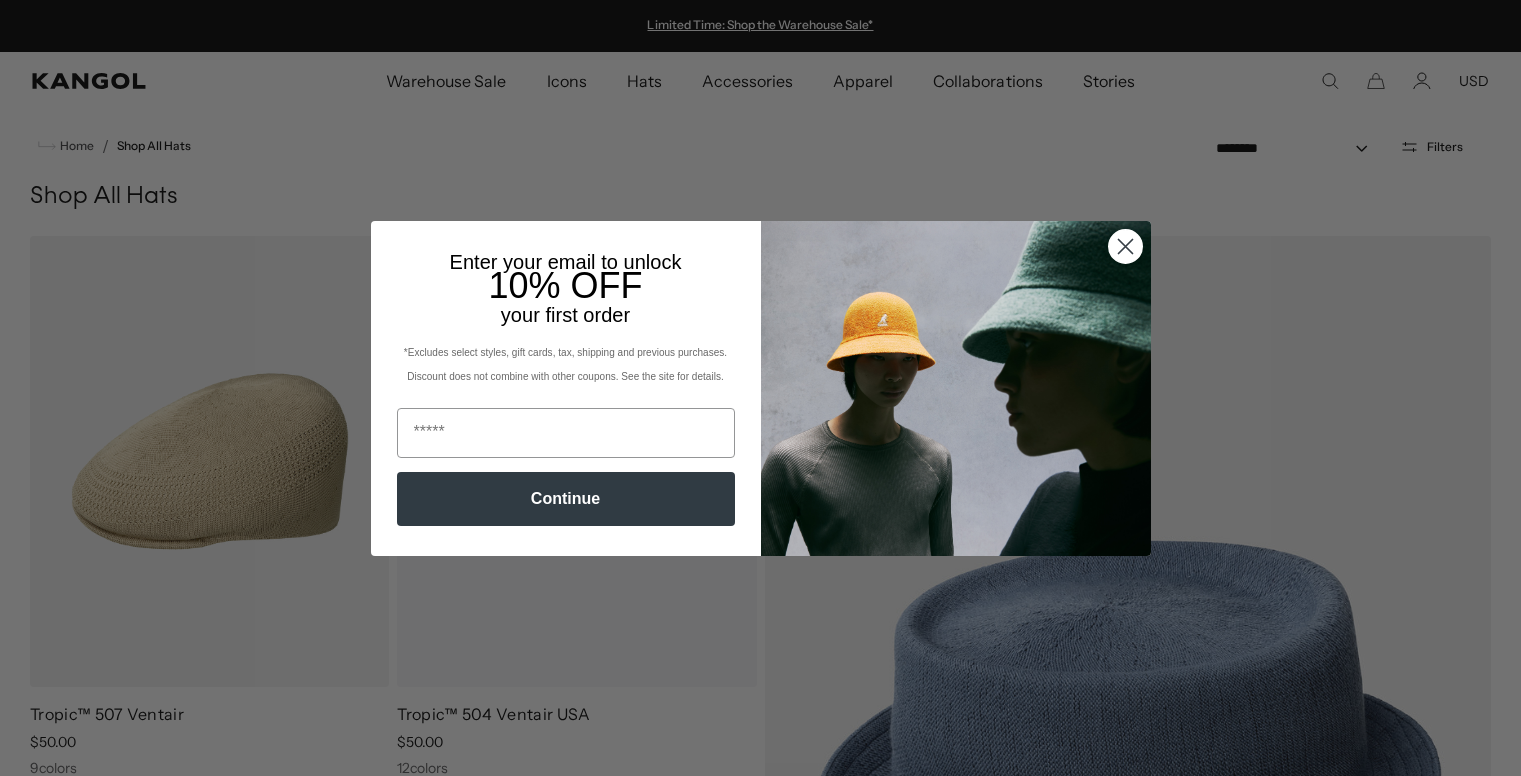 scroll, scrollTop: 0, scrollLeft: 0, axis: both 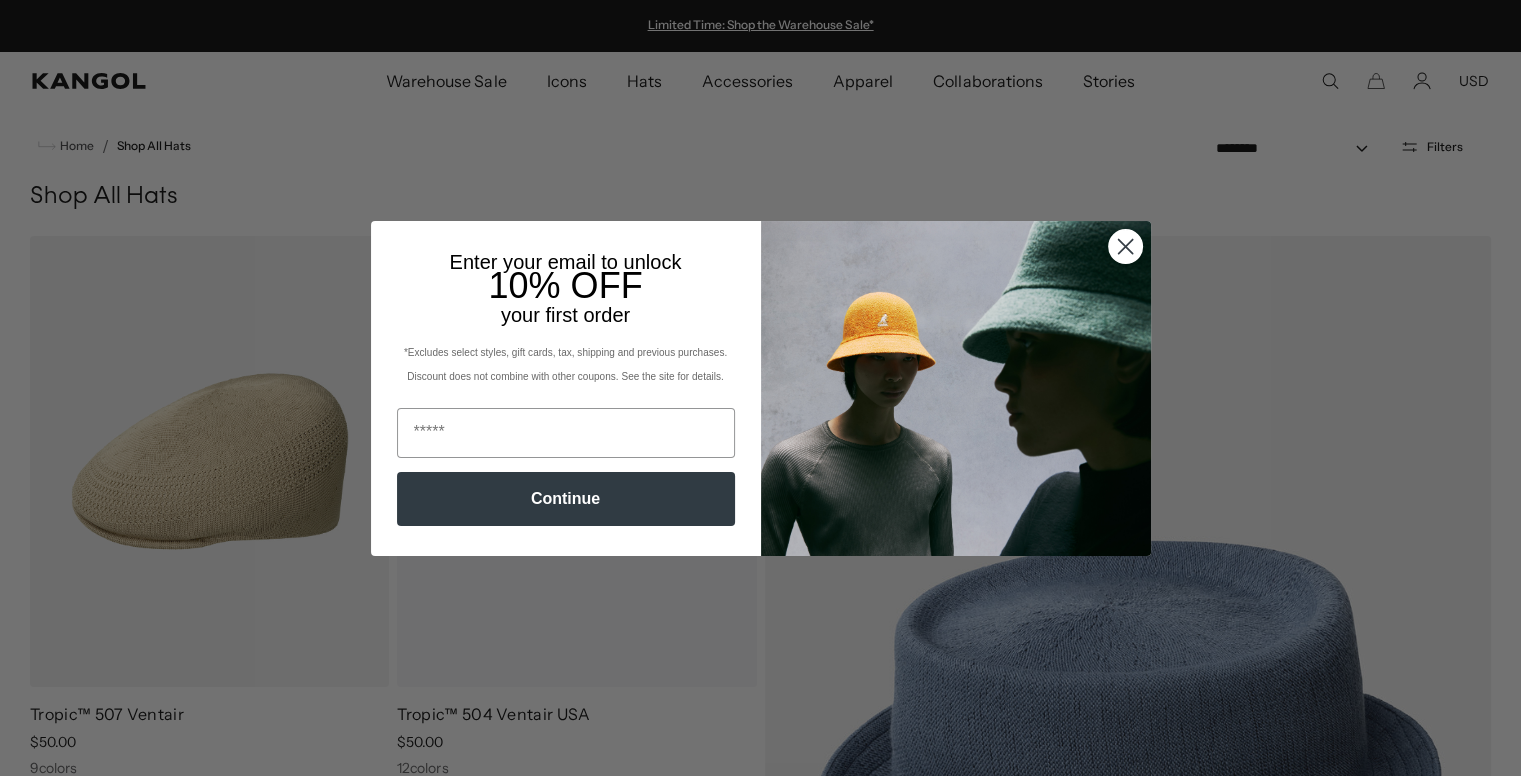 drag, startPoint x: 0, startPoint y: 0, endPoint x: 1124, endPoint y: 243, distance: 1149.9674 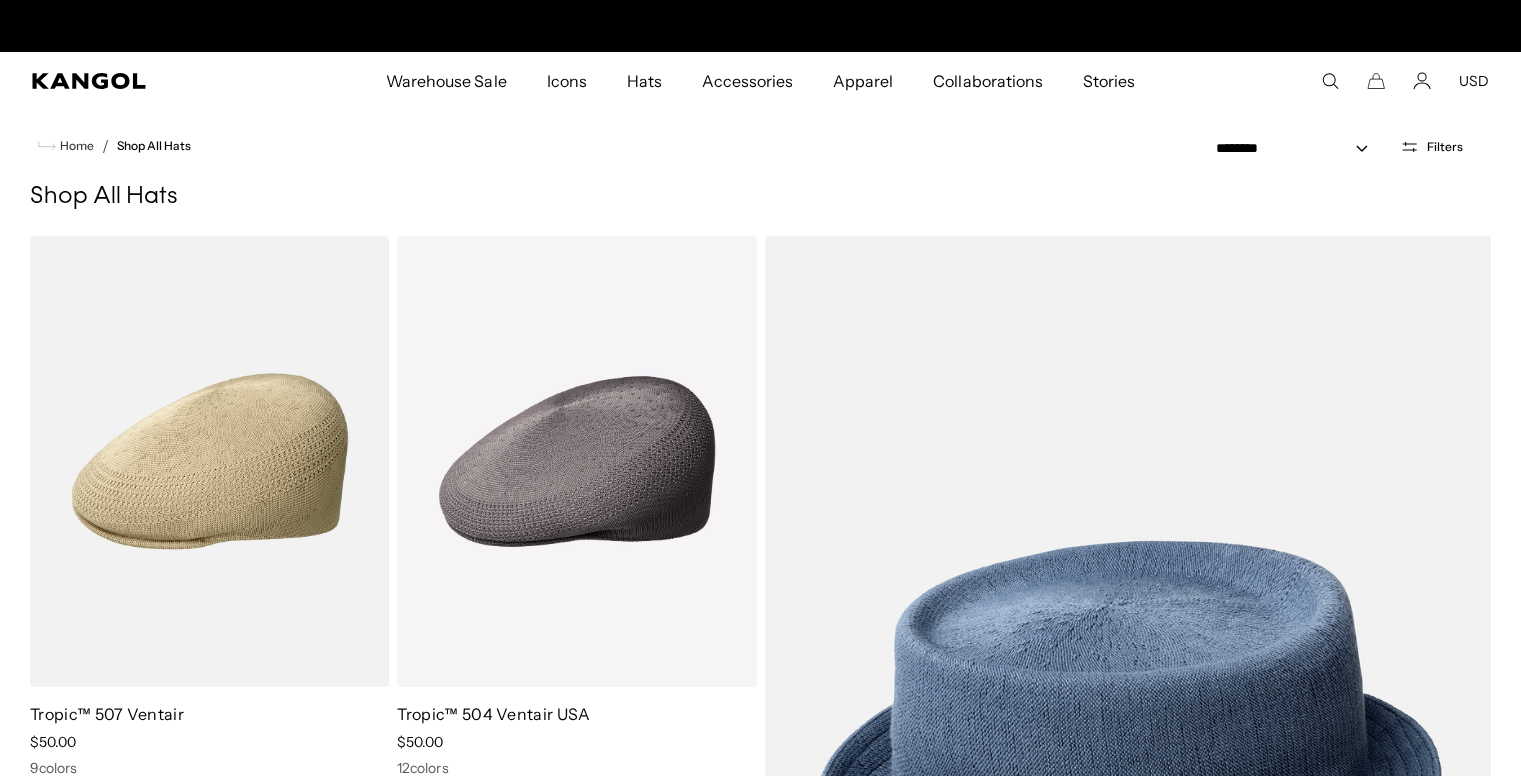 click at bounding box center [1125, 280] 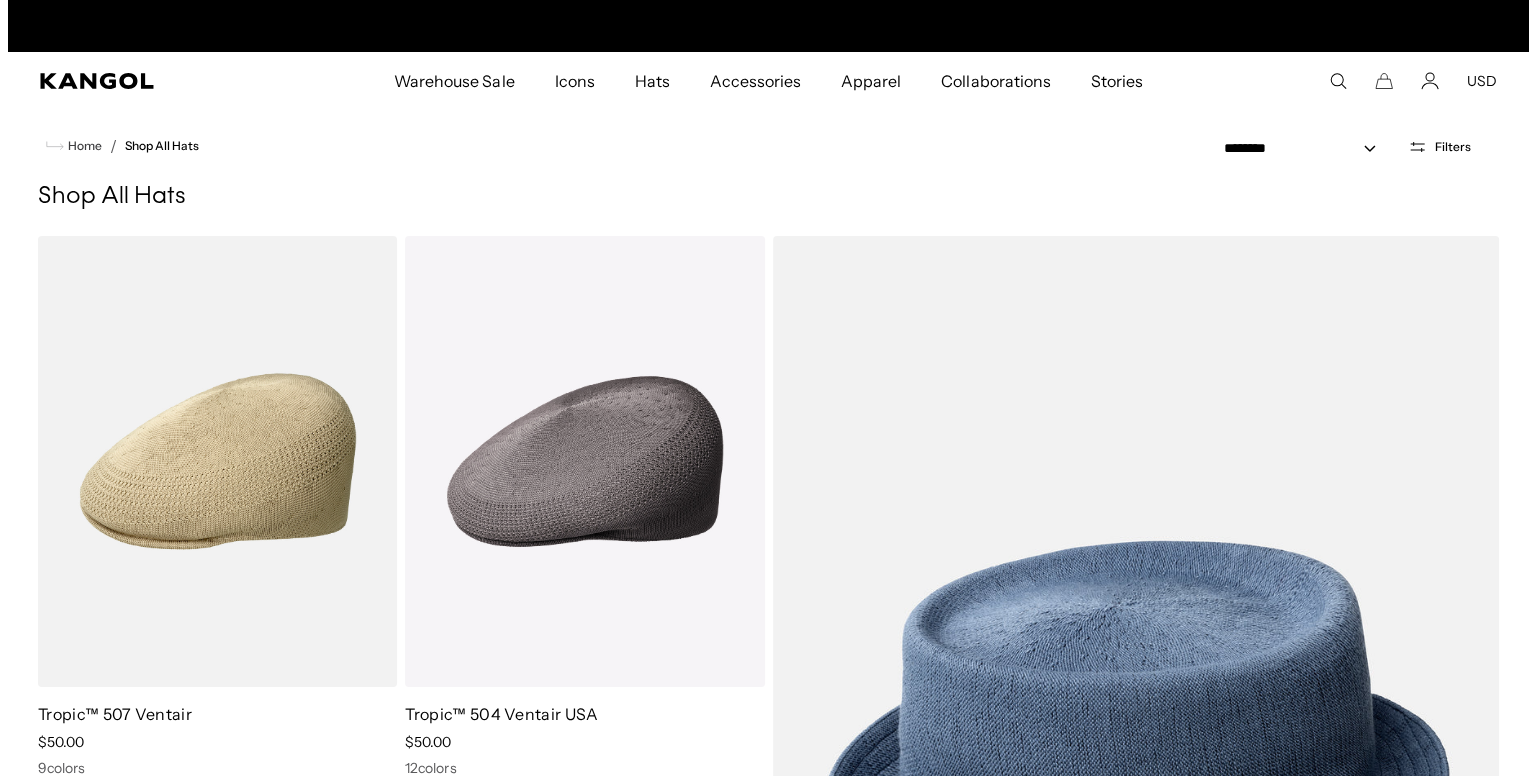 scroll, scrollTop: 0, scrollLeft: 0, axis: both 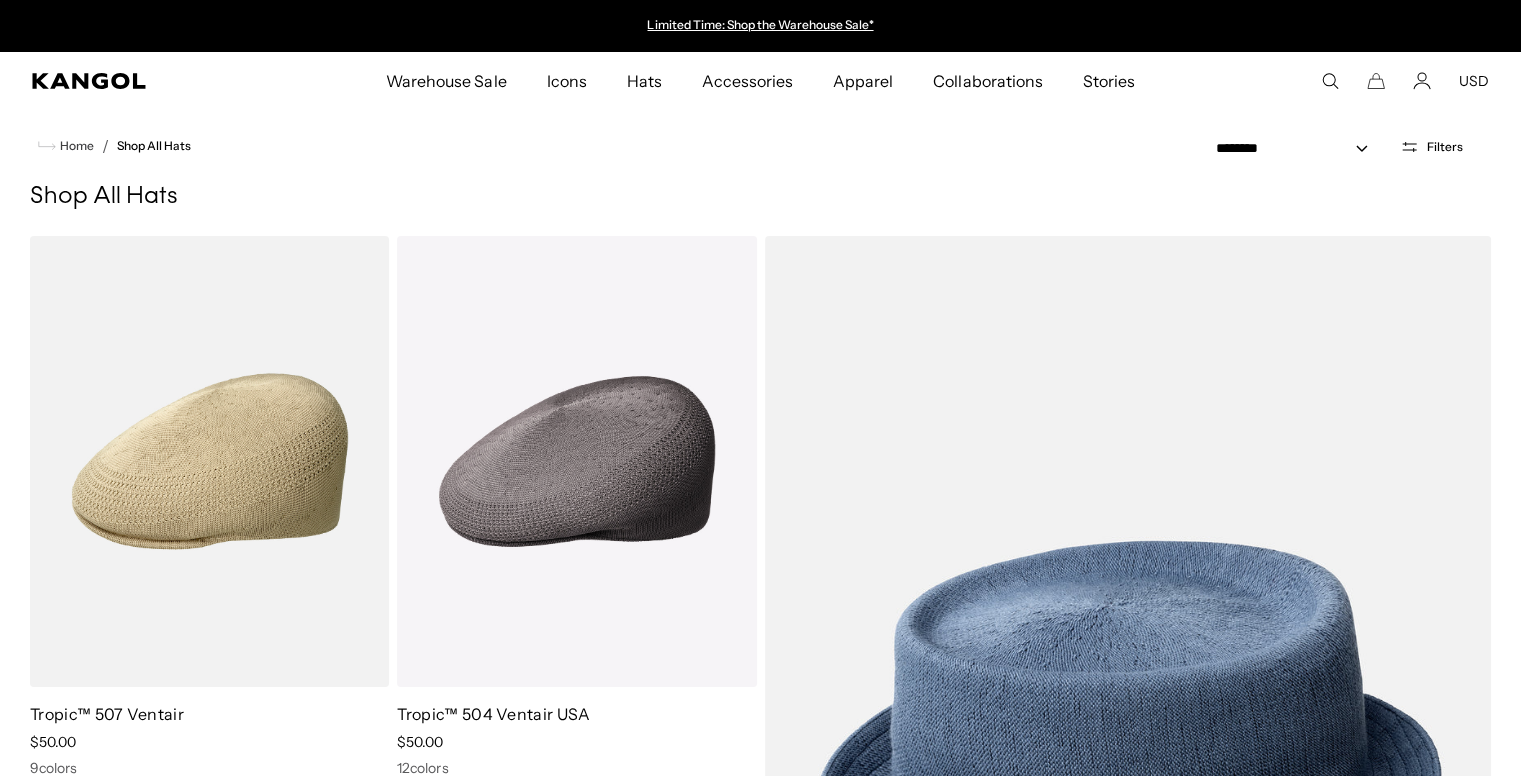click at bounding box center [1330, 81] 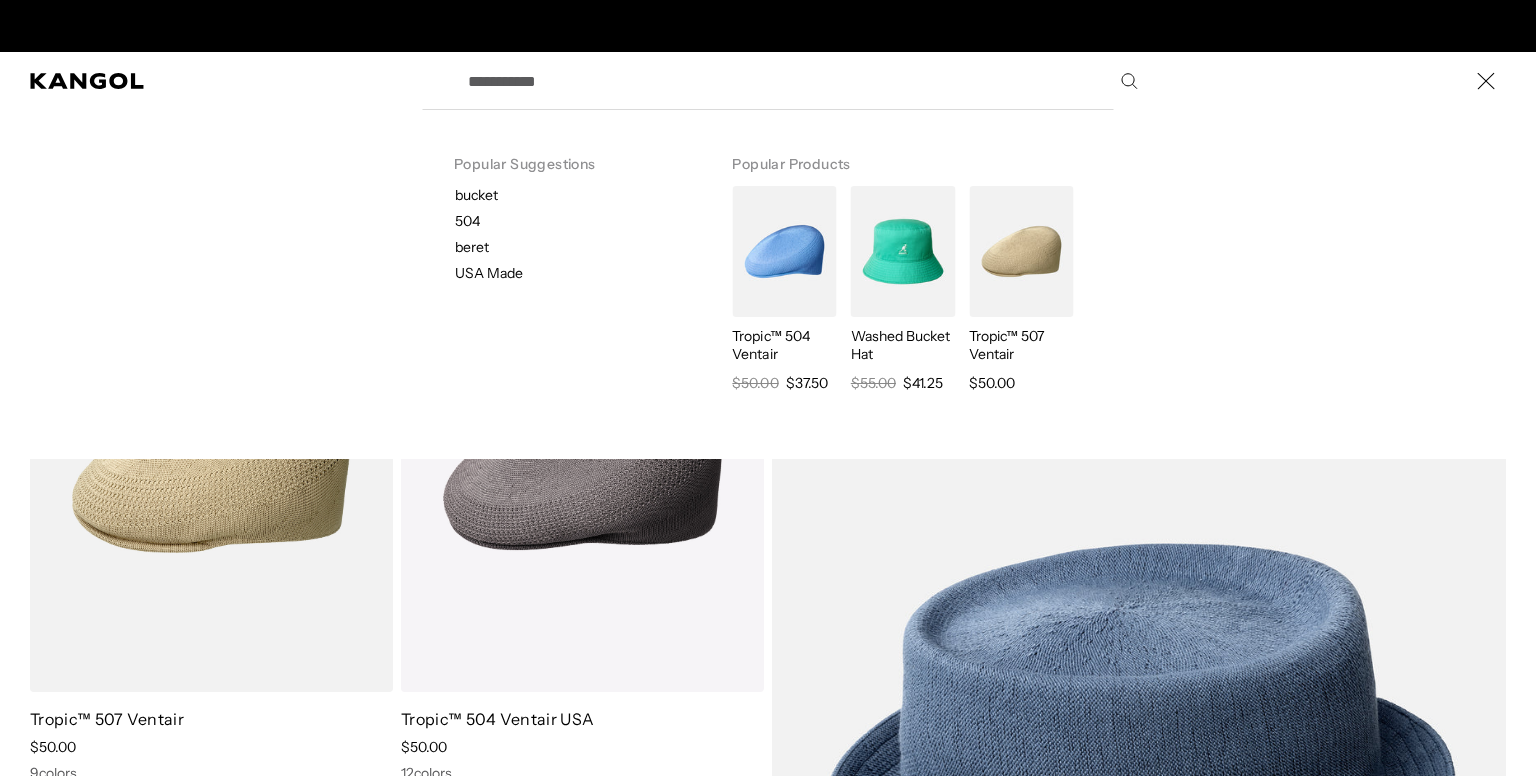 scroll, scrollTop: 0, scrollLeft: 412, axis: horizontal 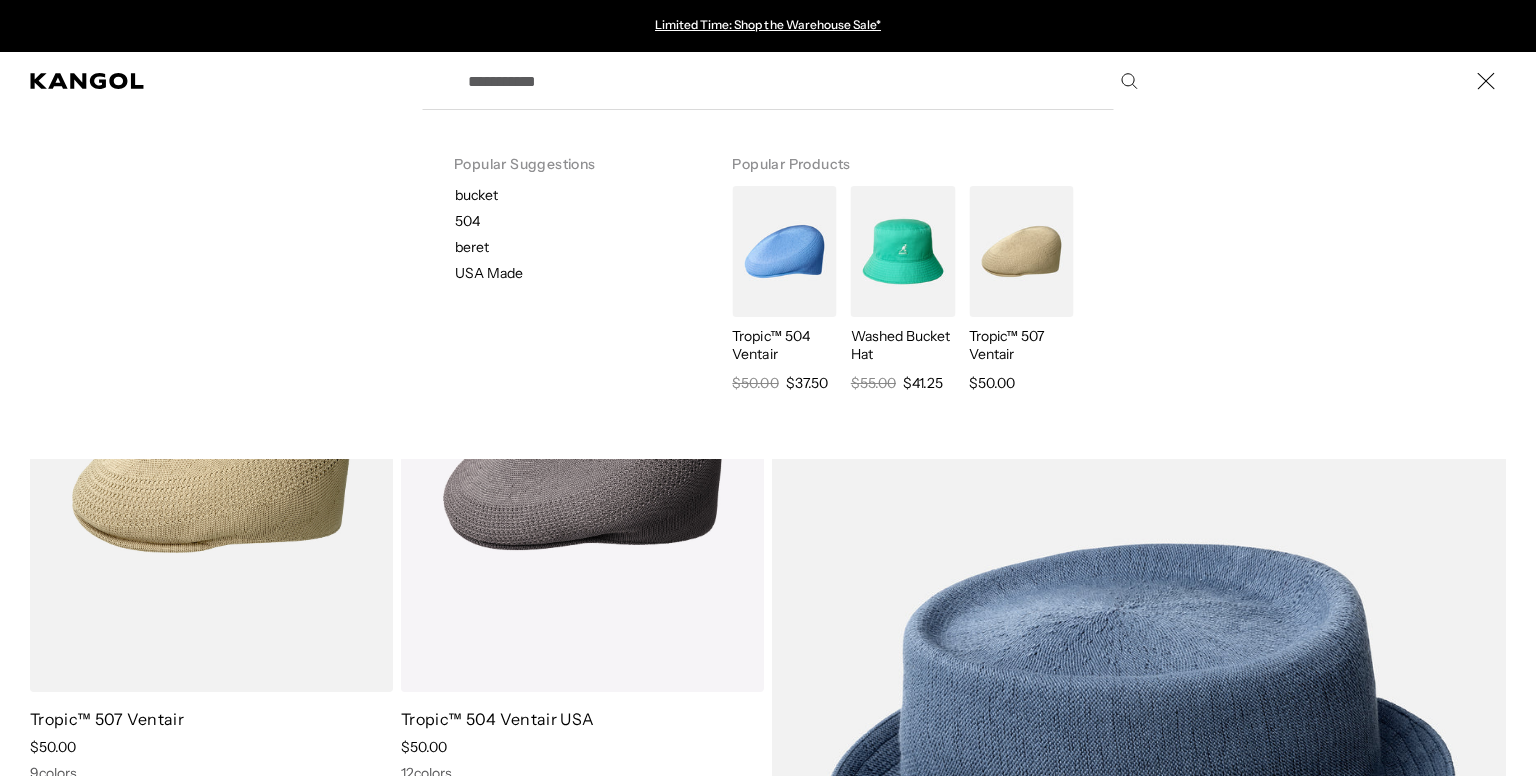 click on "504" at bounding box center (577, 195) 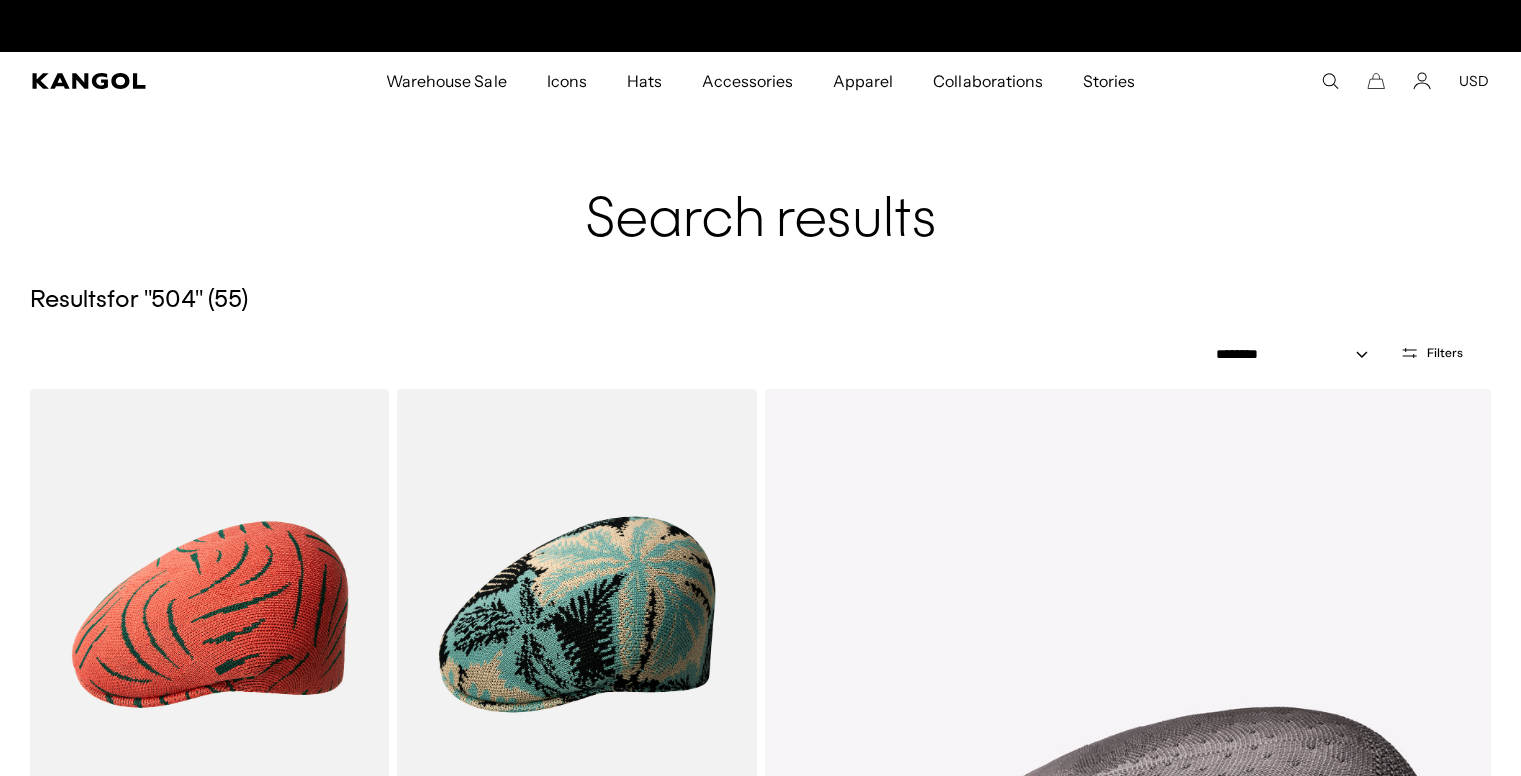 scroll, scrollTop: 0, scrollLeft: 412, axis: horizontal 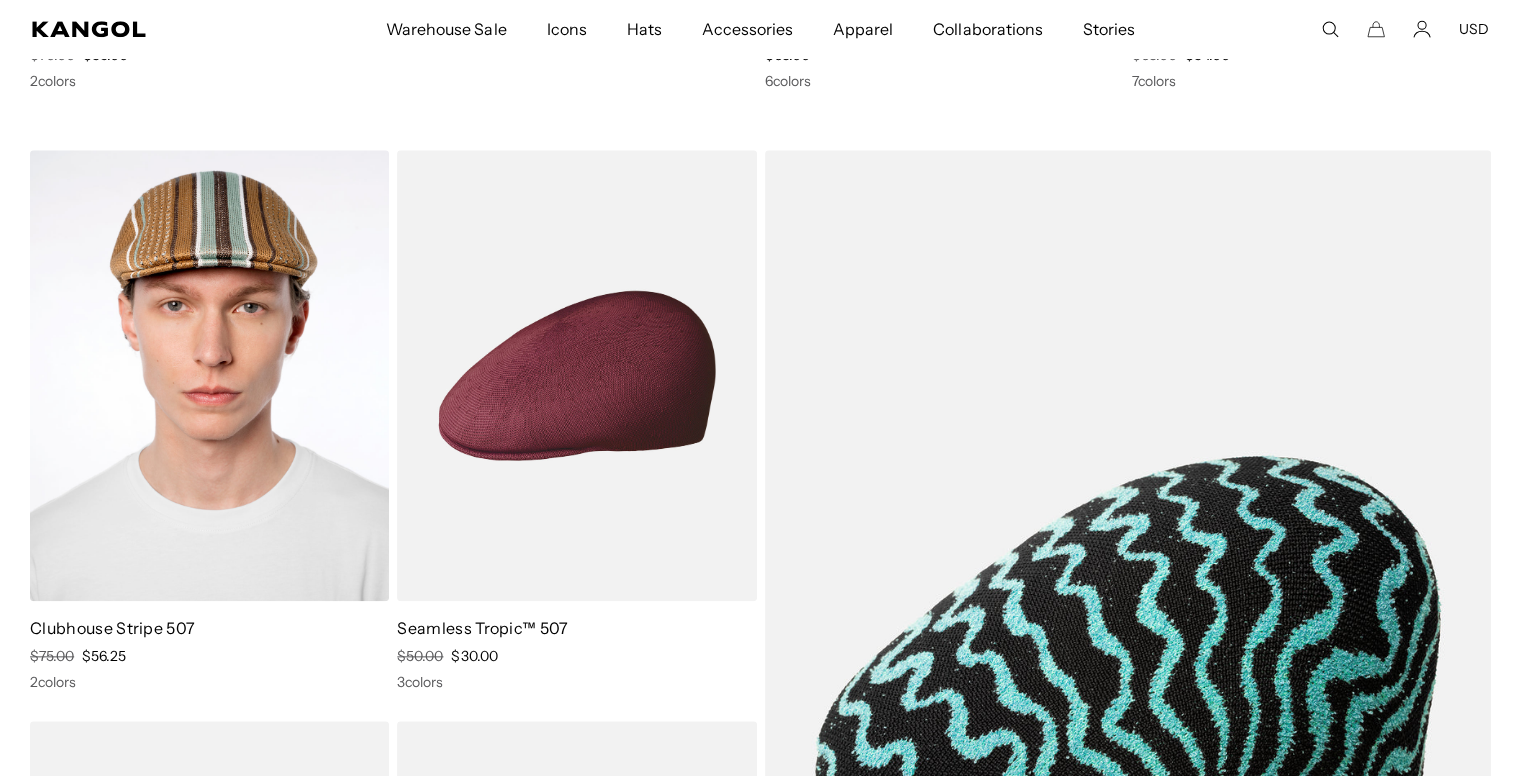 click at bounding box center [209, 375] 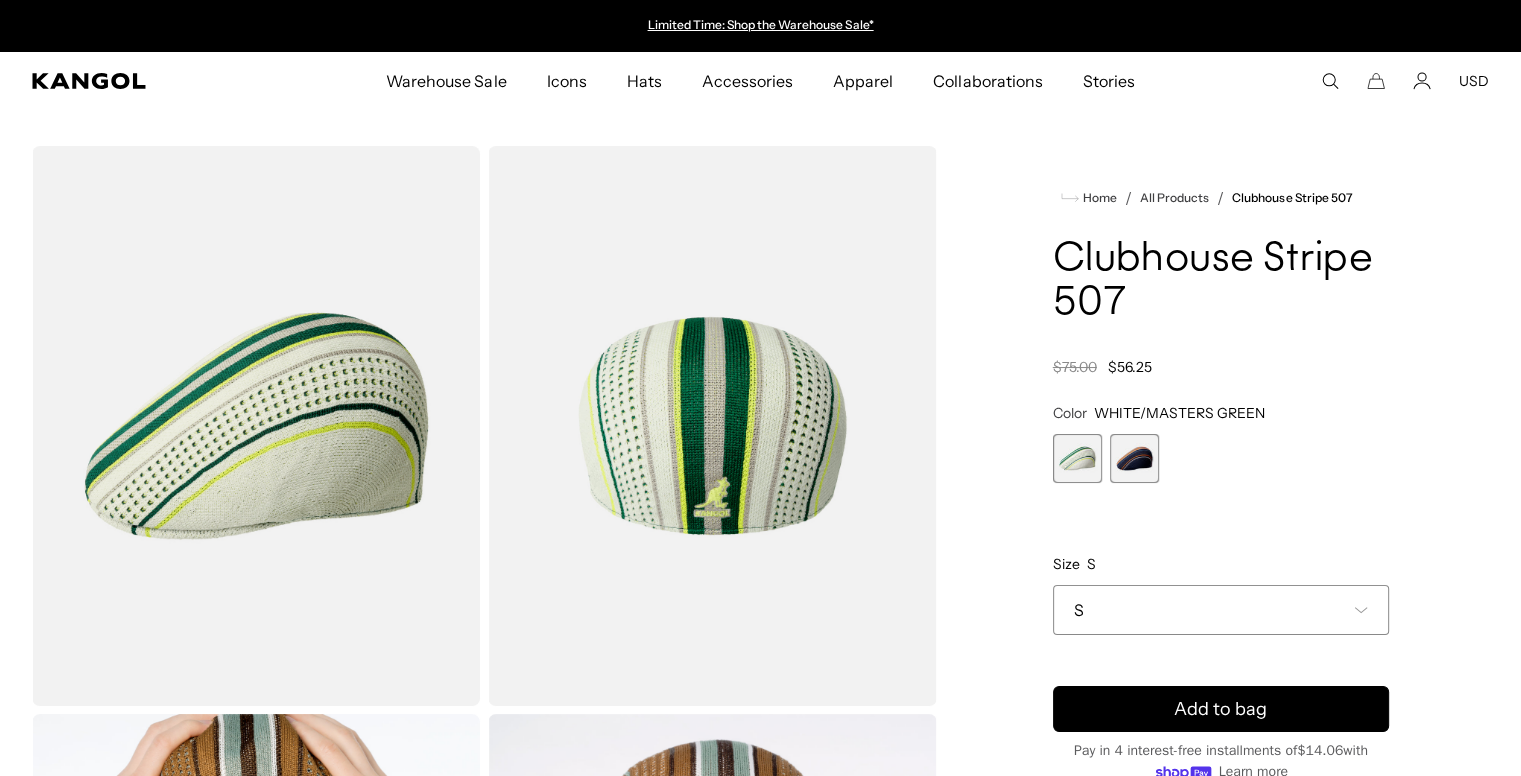 scroll, scrollTop: 0, scrollLeft: 0, axis: both 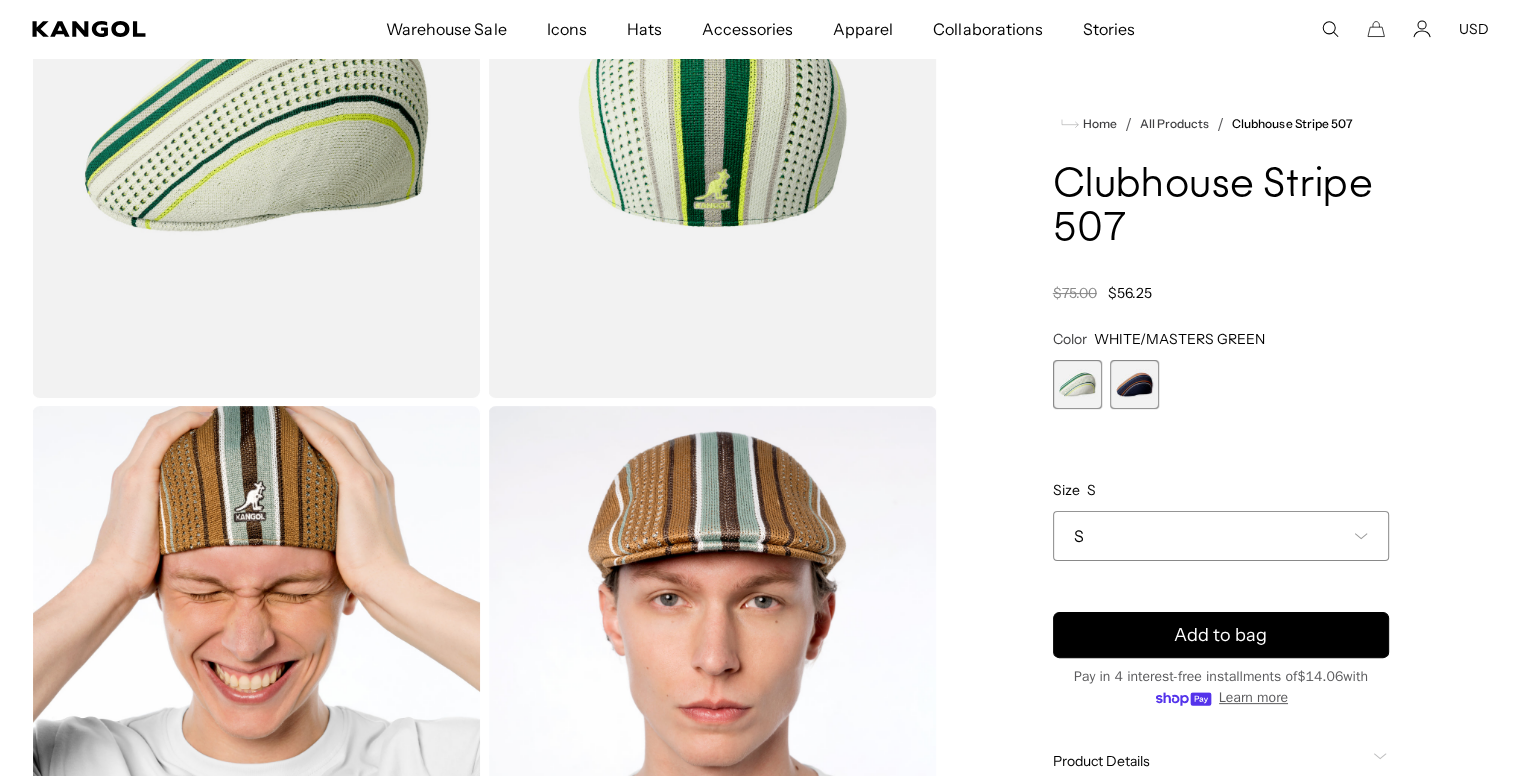 click at bounding box center (1134, 384) 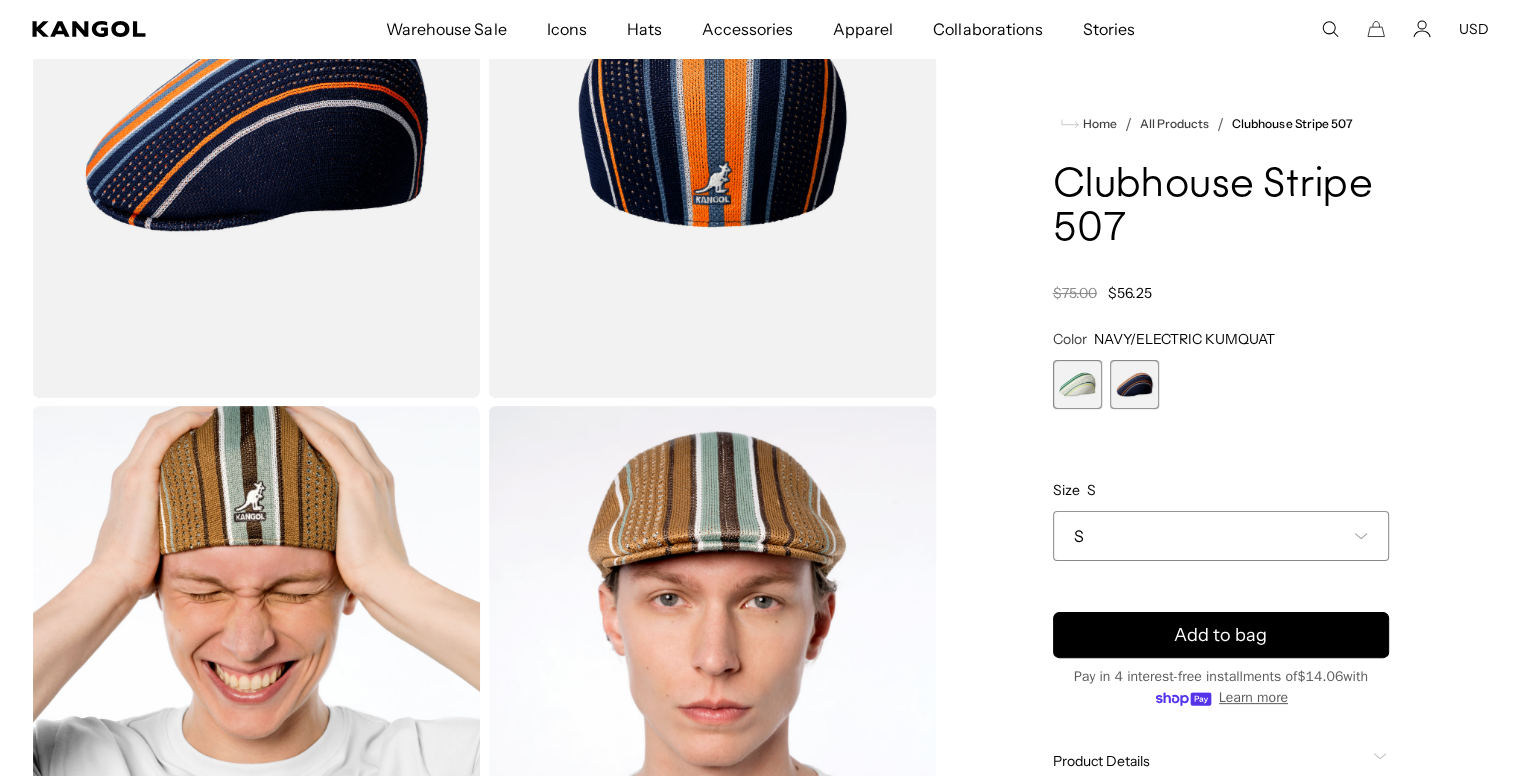 scroll, scrollTop: 0, scrollLeft: 412, axis: horizontal 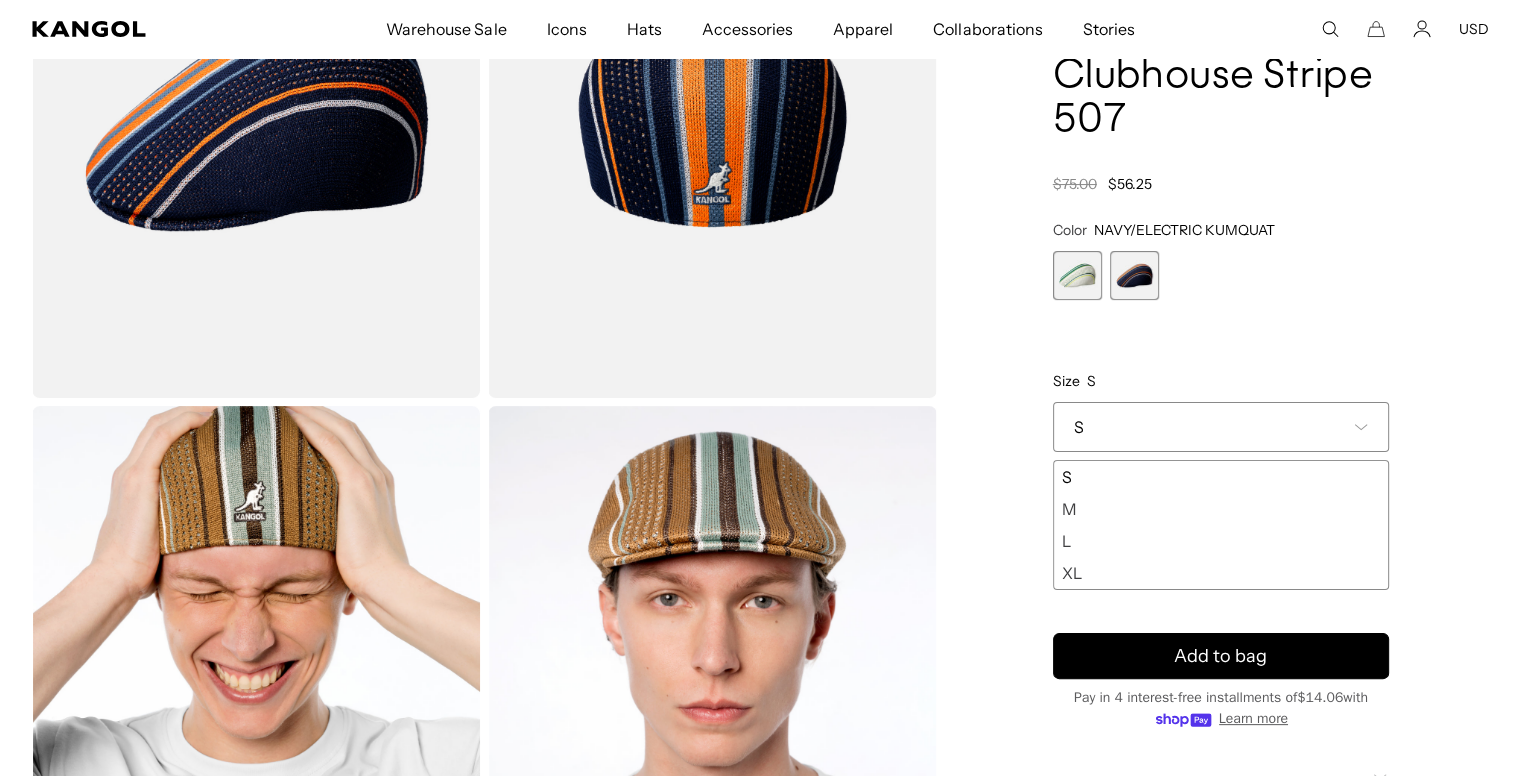 click on "M" at bounding box center [1221, 510] 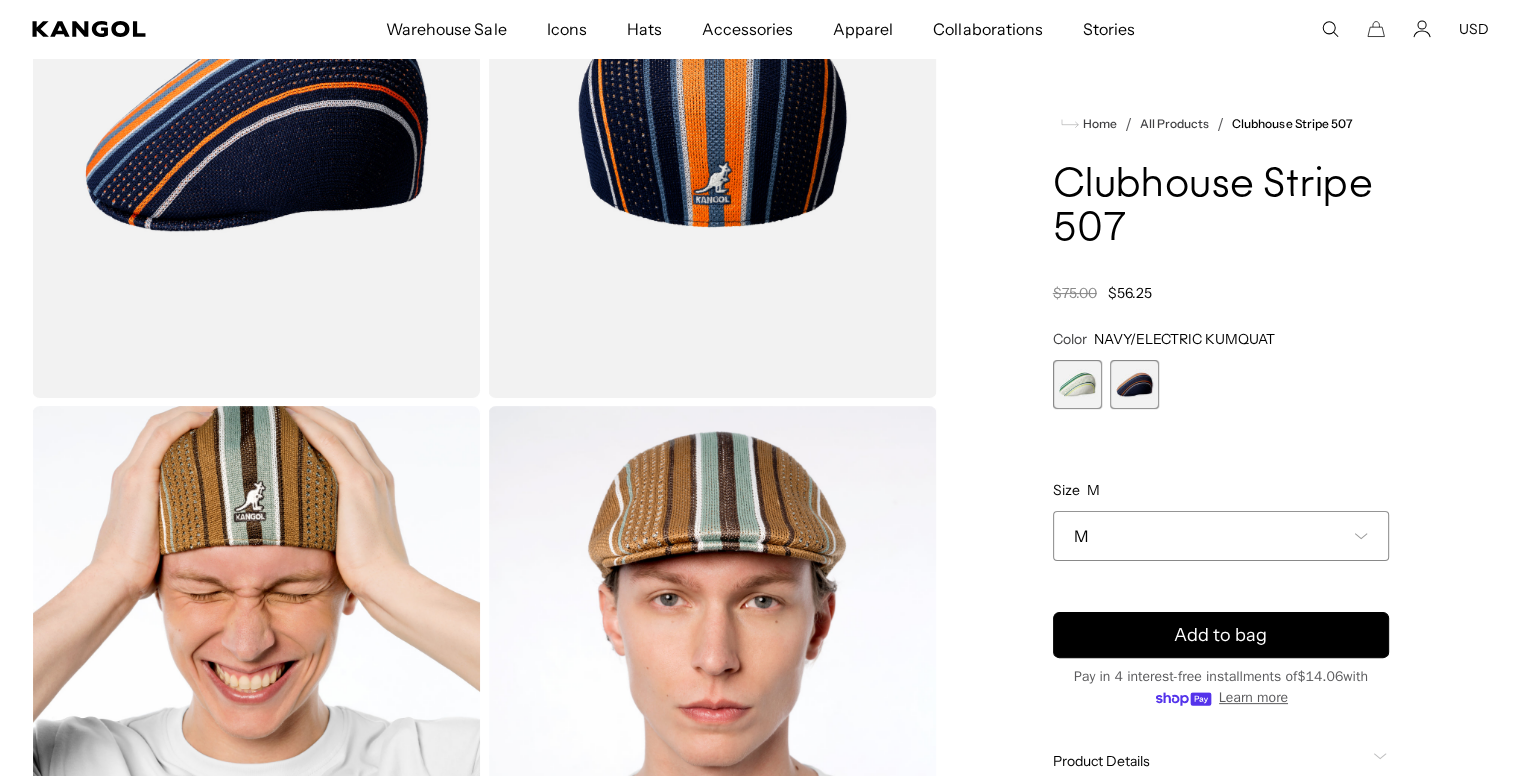 scroll, scrollTop: 0, scrollLeft: 412, axis: horizontal 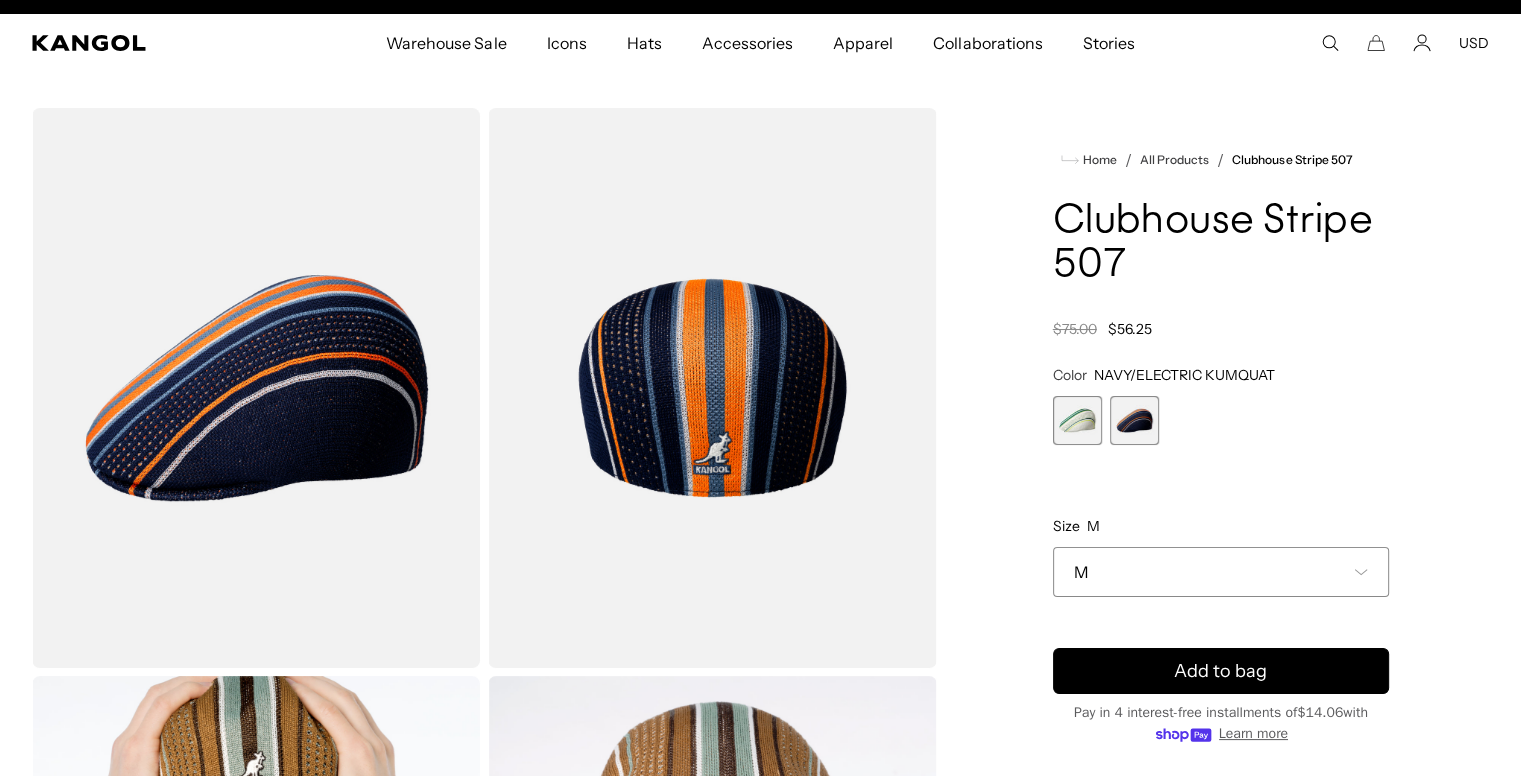 click at bounding box center (1077, 420) 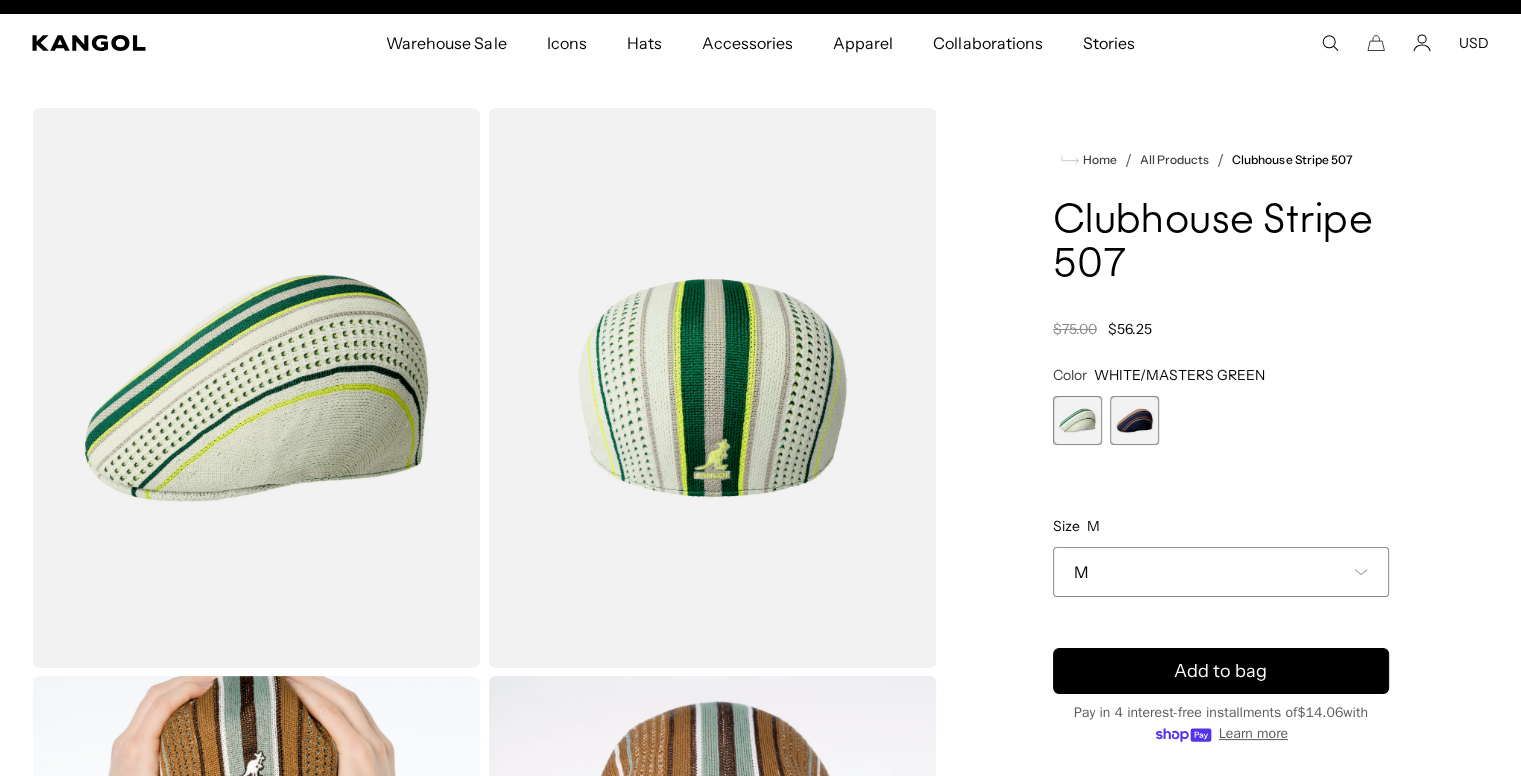 scroll, scrollTop: 0, scrollLeft: 412, axis: horizontal 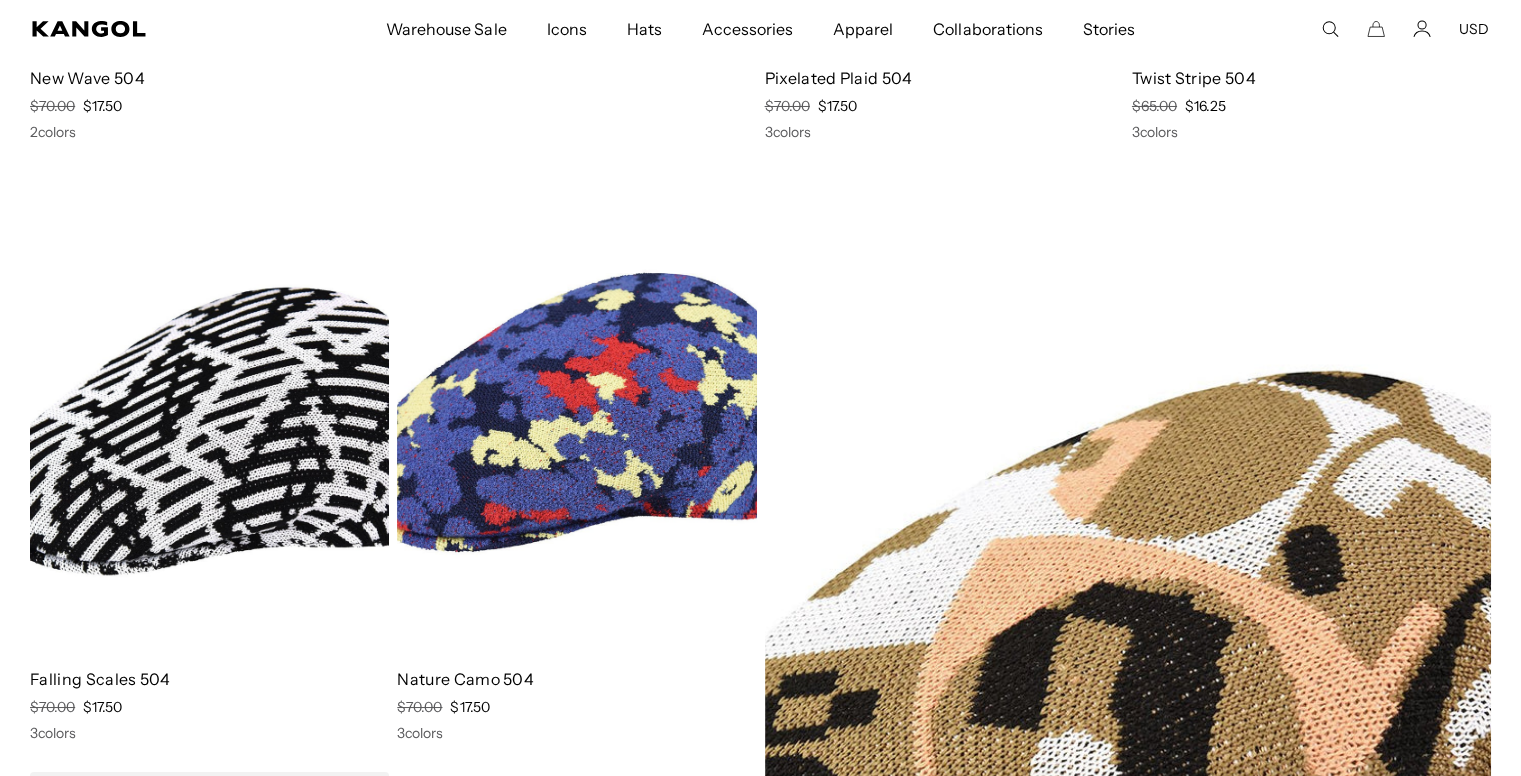 click on "Warehouse Sale
Warehouse Sale
Limited Time: Select Spring Styles on Sale
All Sale Hats
All Sale Accessories
Icons
Icons
Berets" at bounding box center (761, 29) 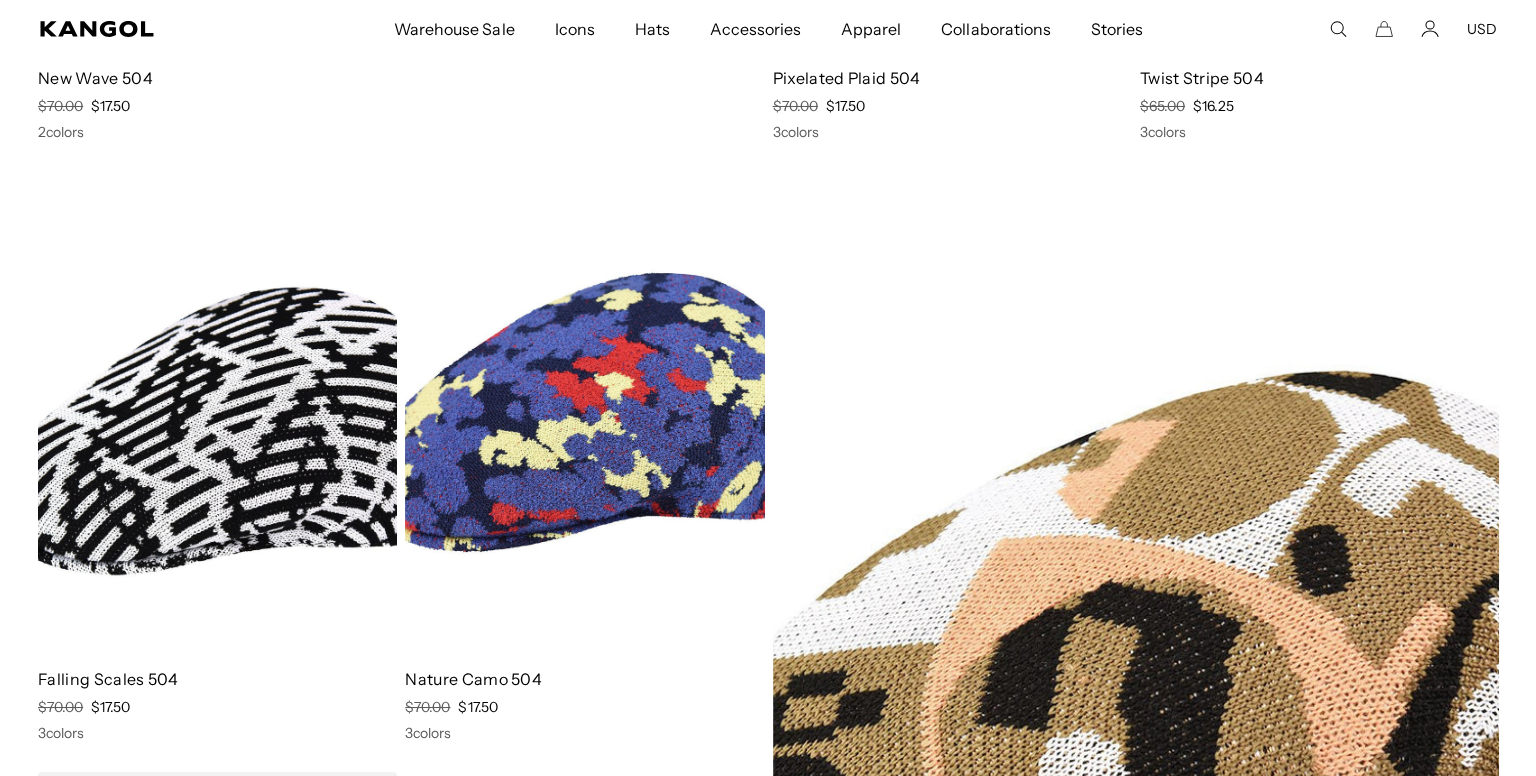 scroll, scrollTop: 0, scrollLeft: 0, axis: both 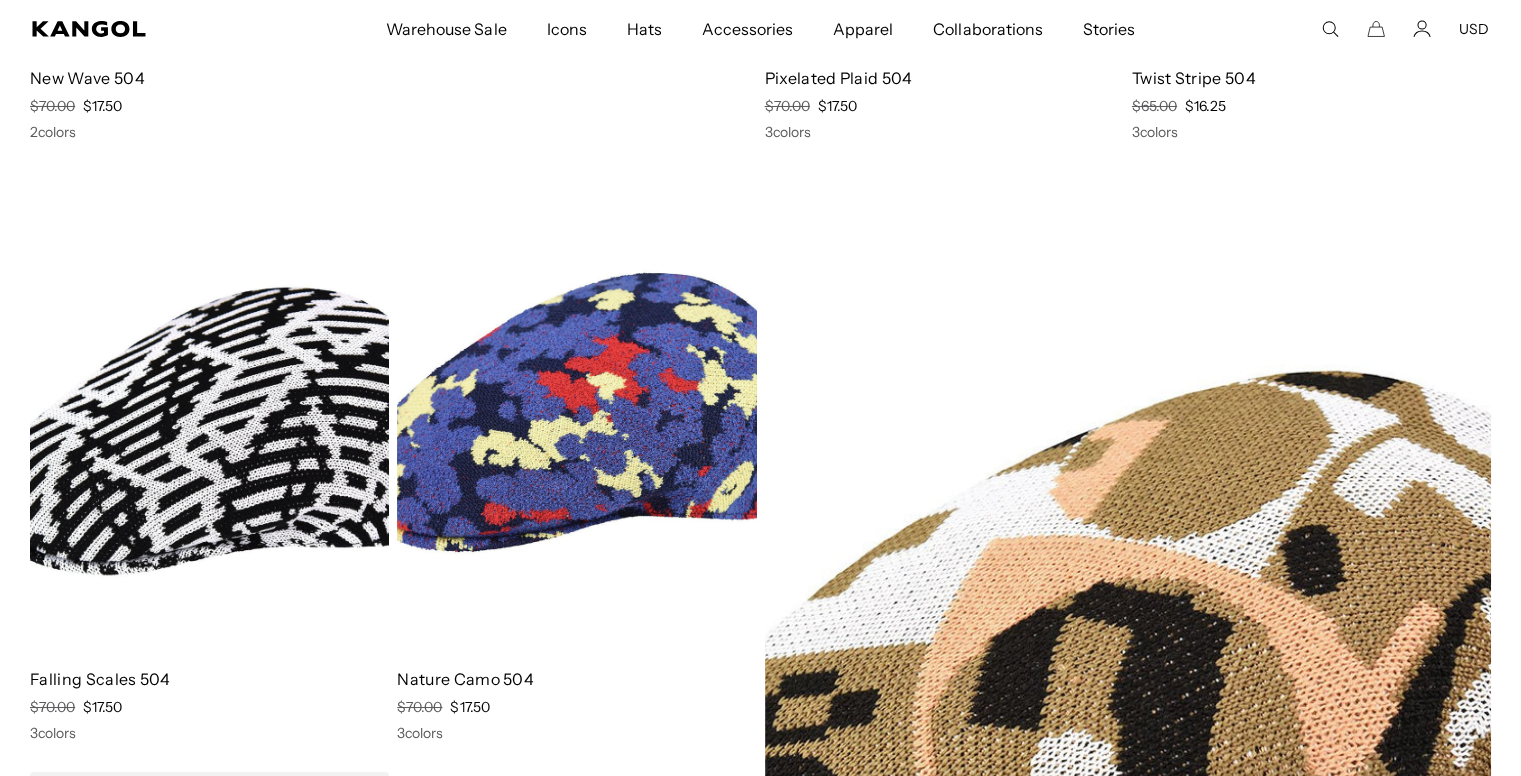 click at bounding box center [1330, 29] 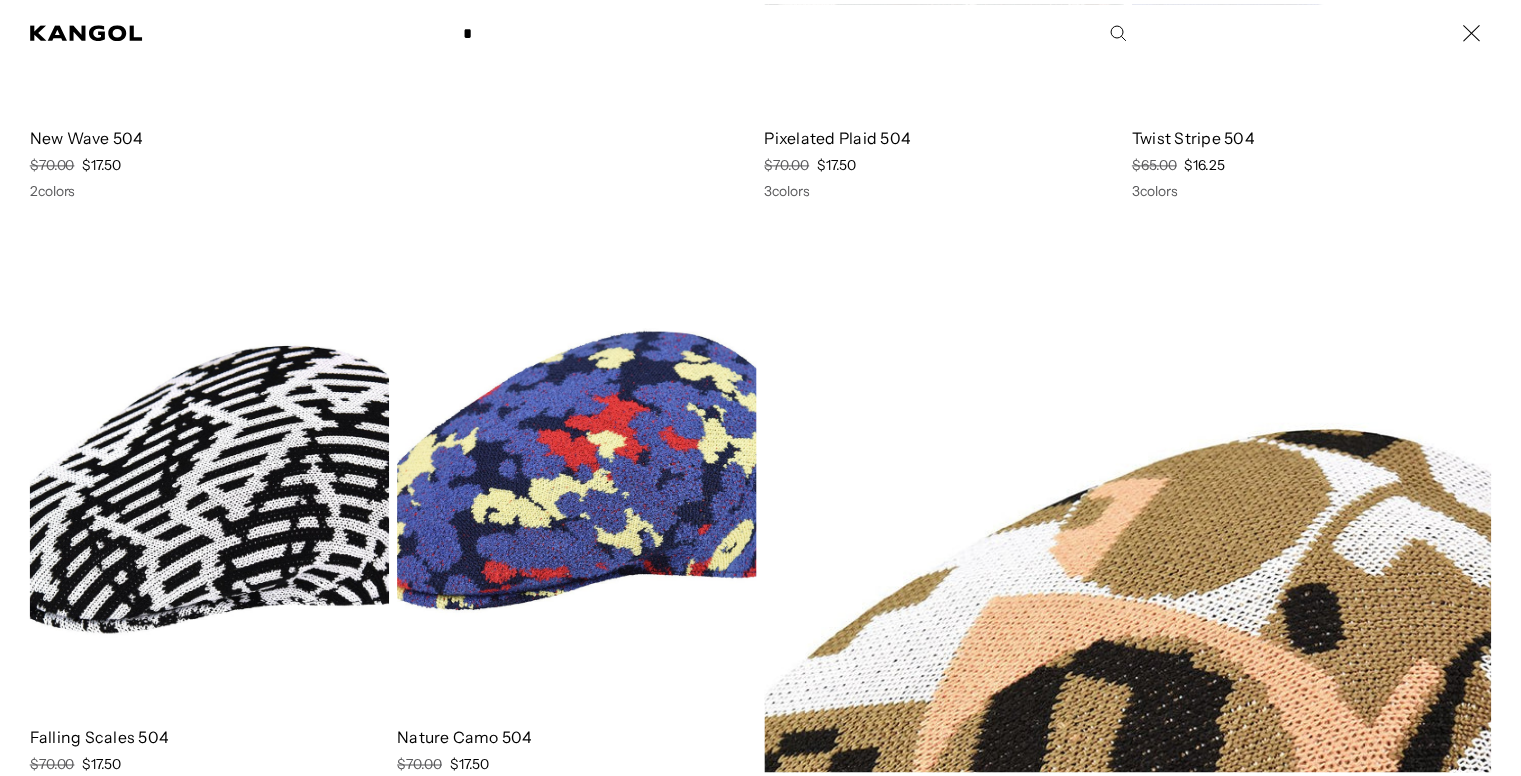 scroll, scrollTop: 0, scrollLeft: 412, axis: horizontal 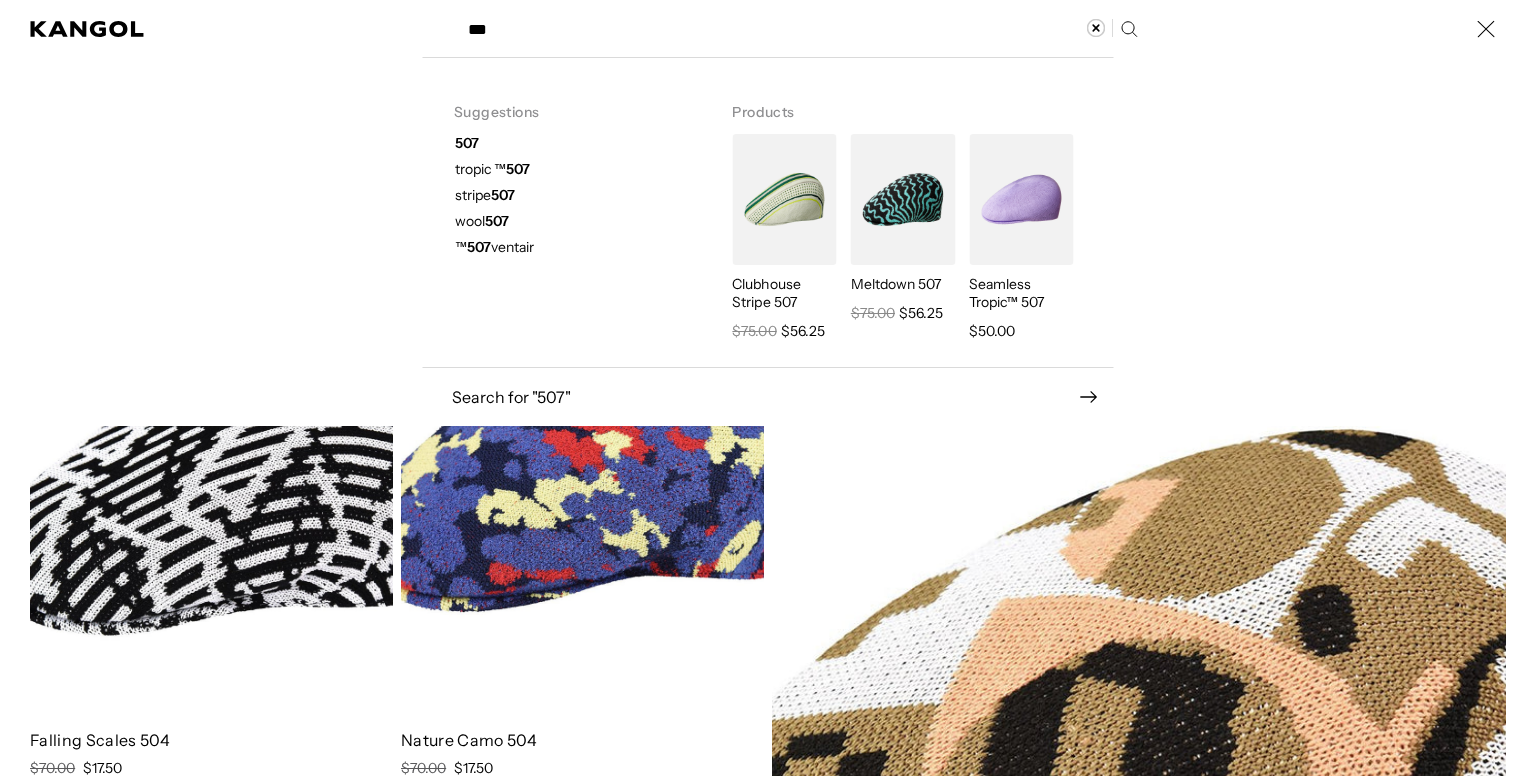type on "***" 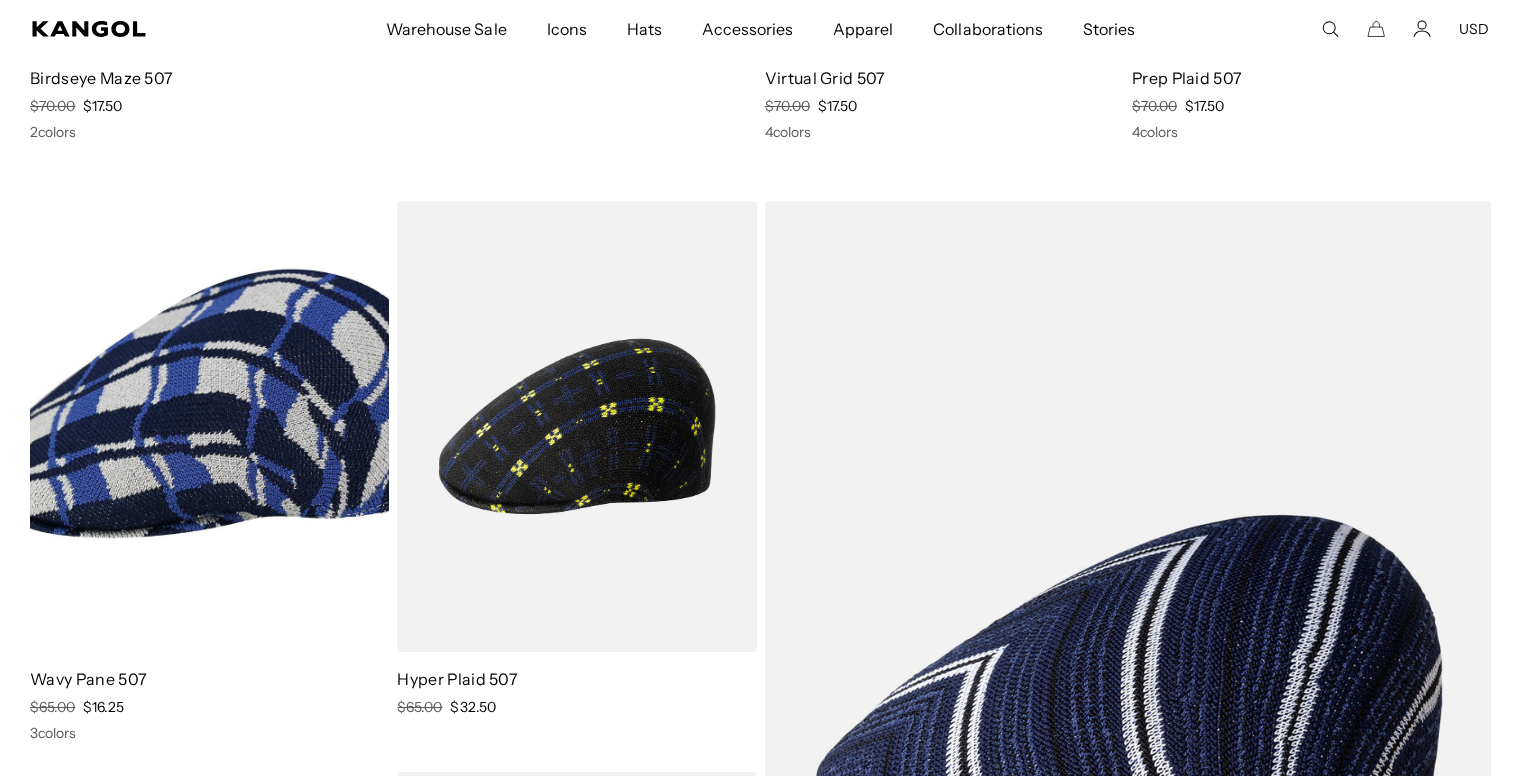 scroll, scrollTop: 0, scrollLeft: 0, axis: both 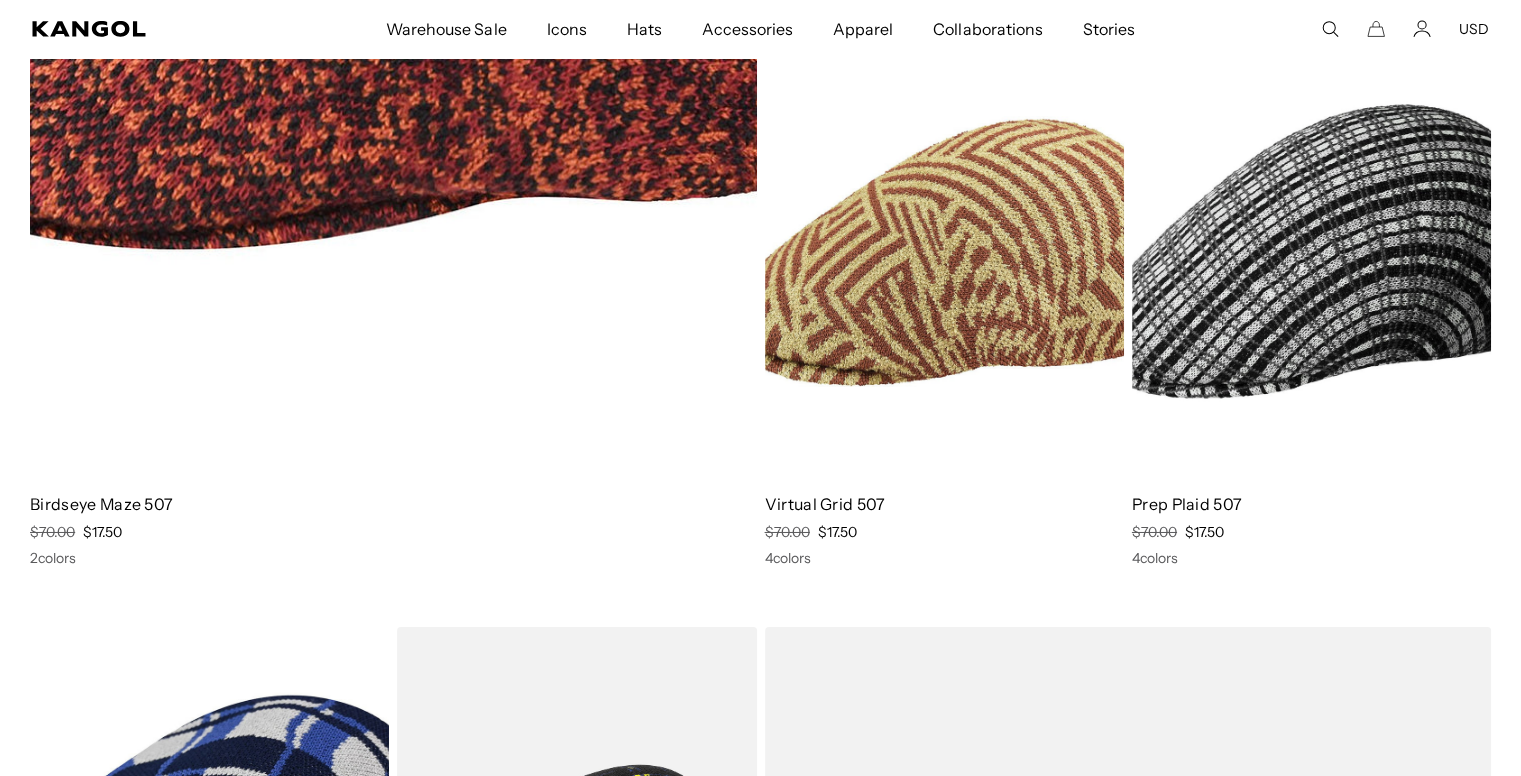 click at bounding box center [1311, 251] 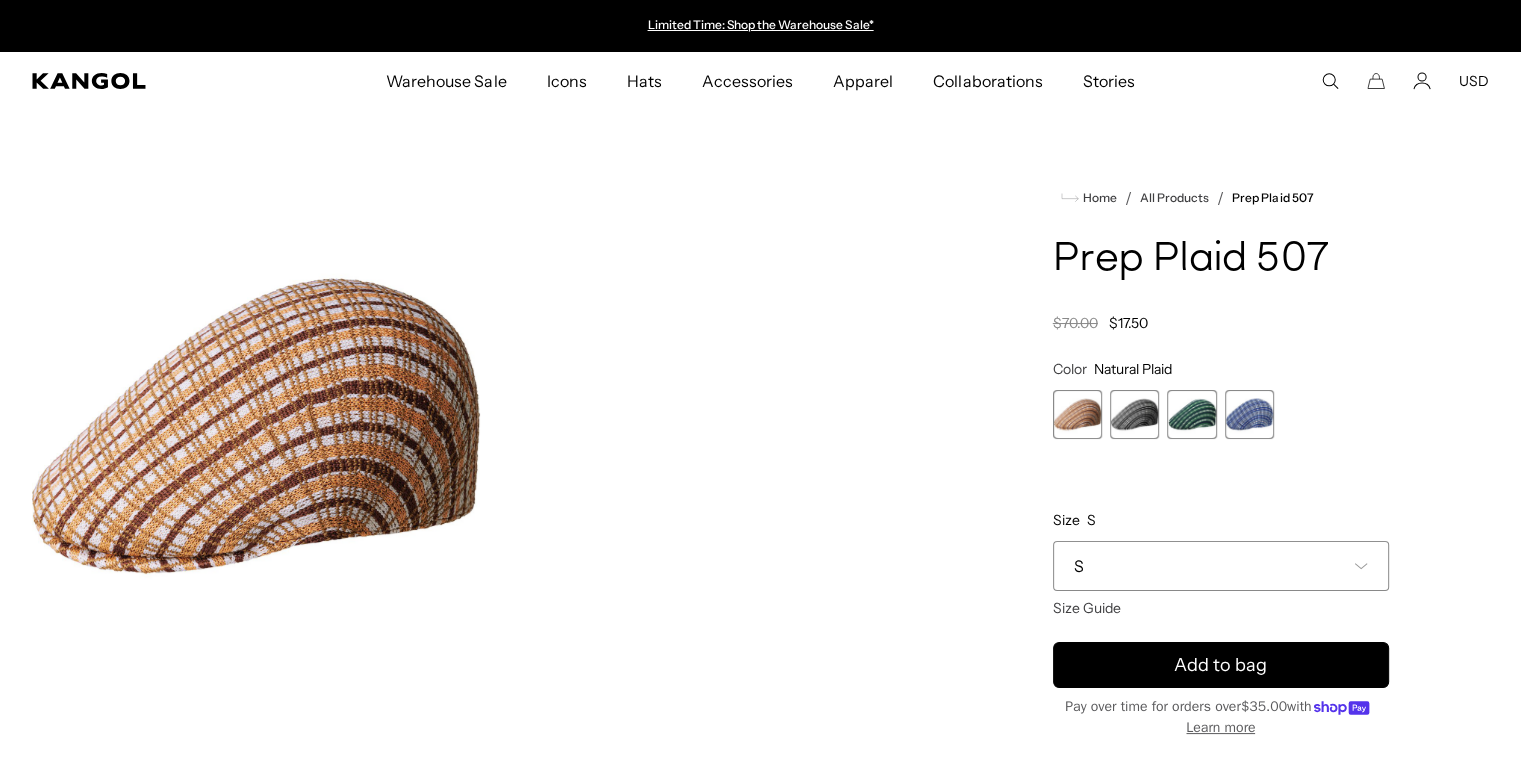 scroll, scrollTop: 0, scrollLeft: 0, axis: both 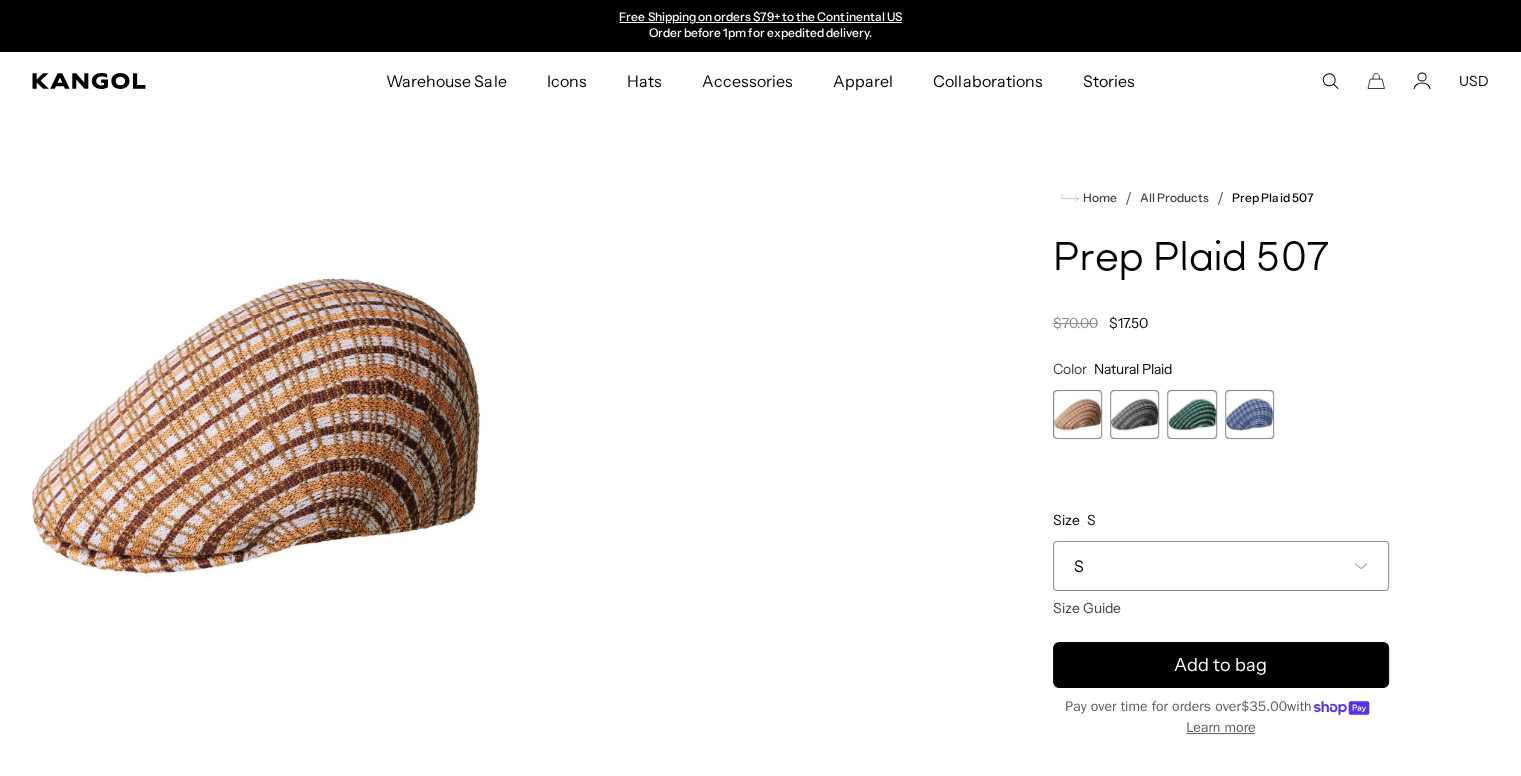 click at bounding box center (1134, 414) 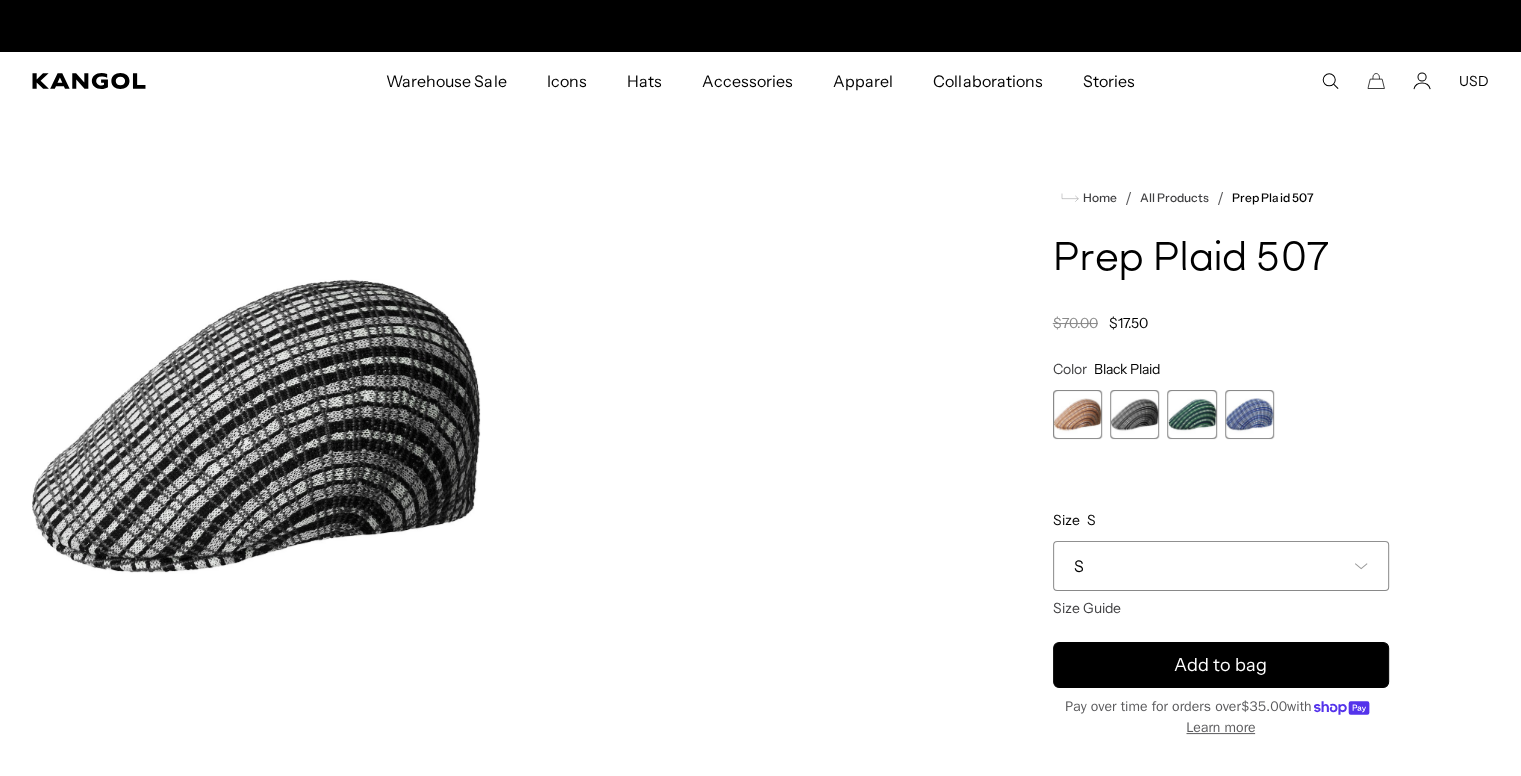 scroll, scrollTop: 0, scrollLeft: 0, axis: both 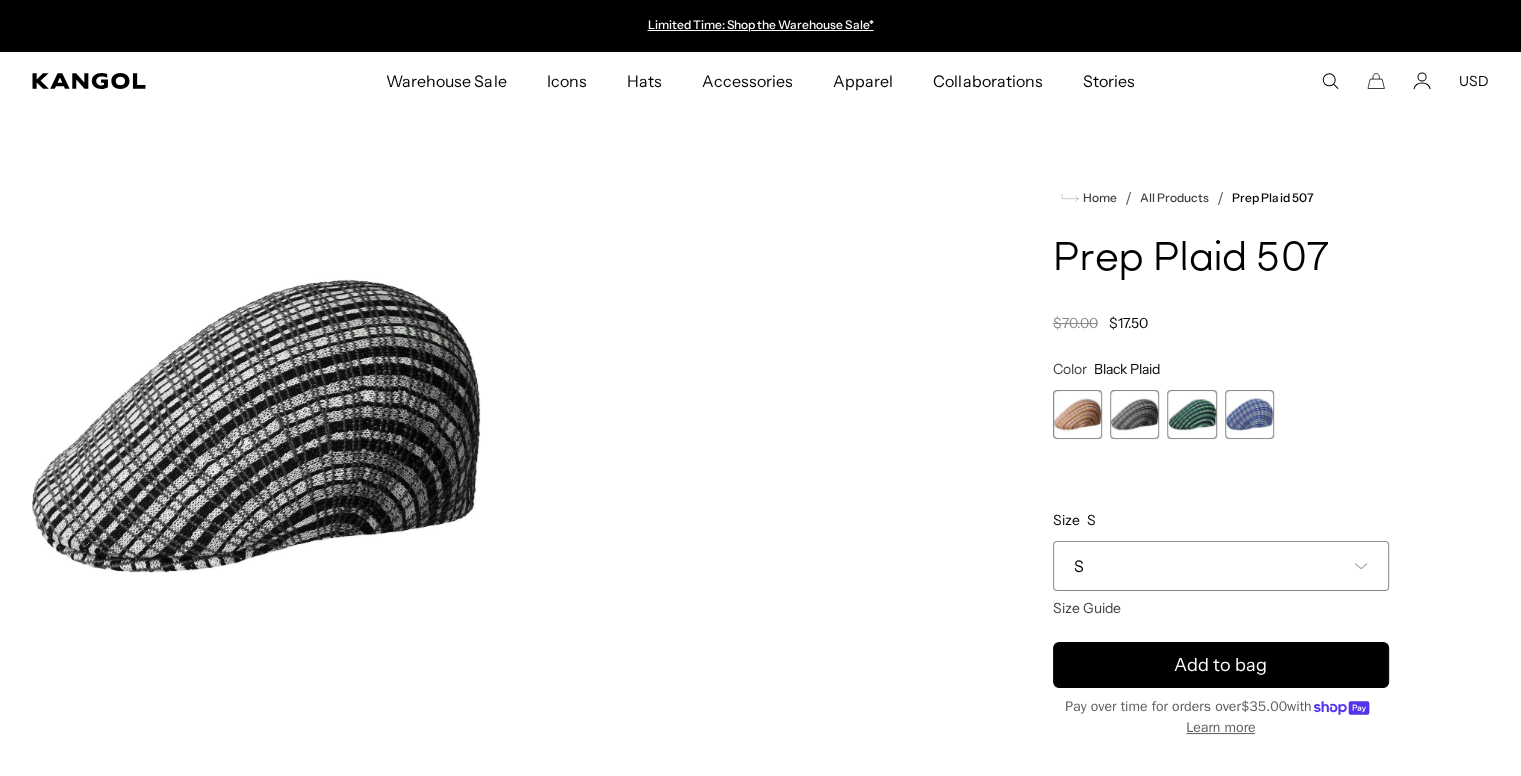 click on "S" at bounding box center (1221, 566) 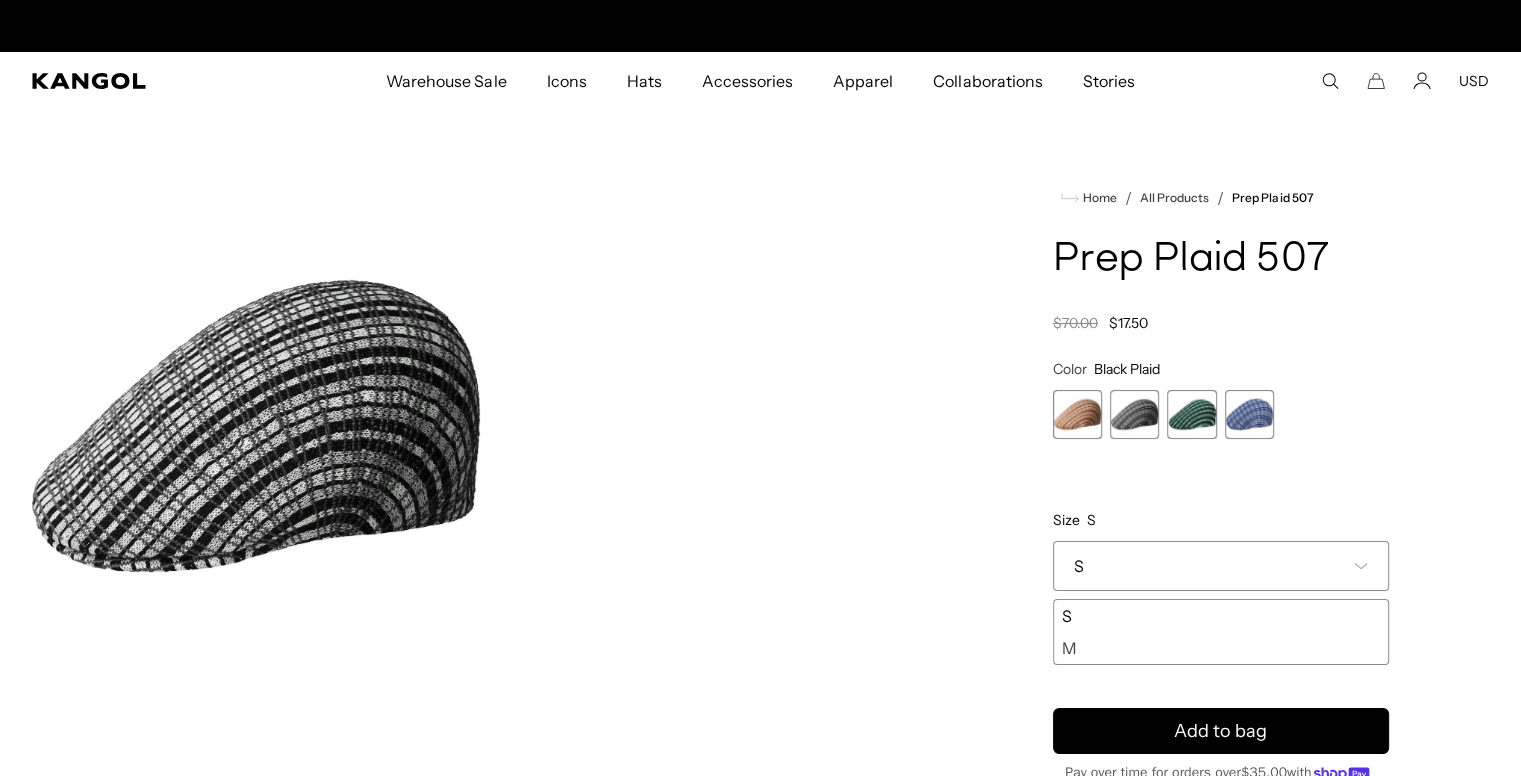 scroll, scrollTop: 0, scrollLeft: 412, axis: horizontal 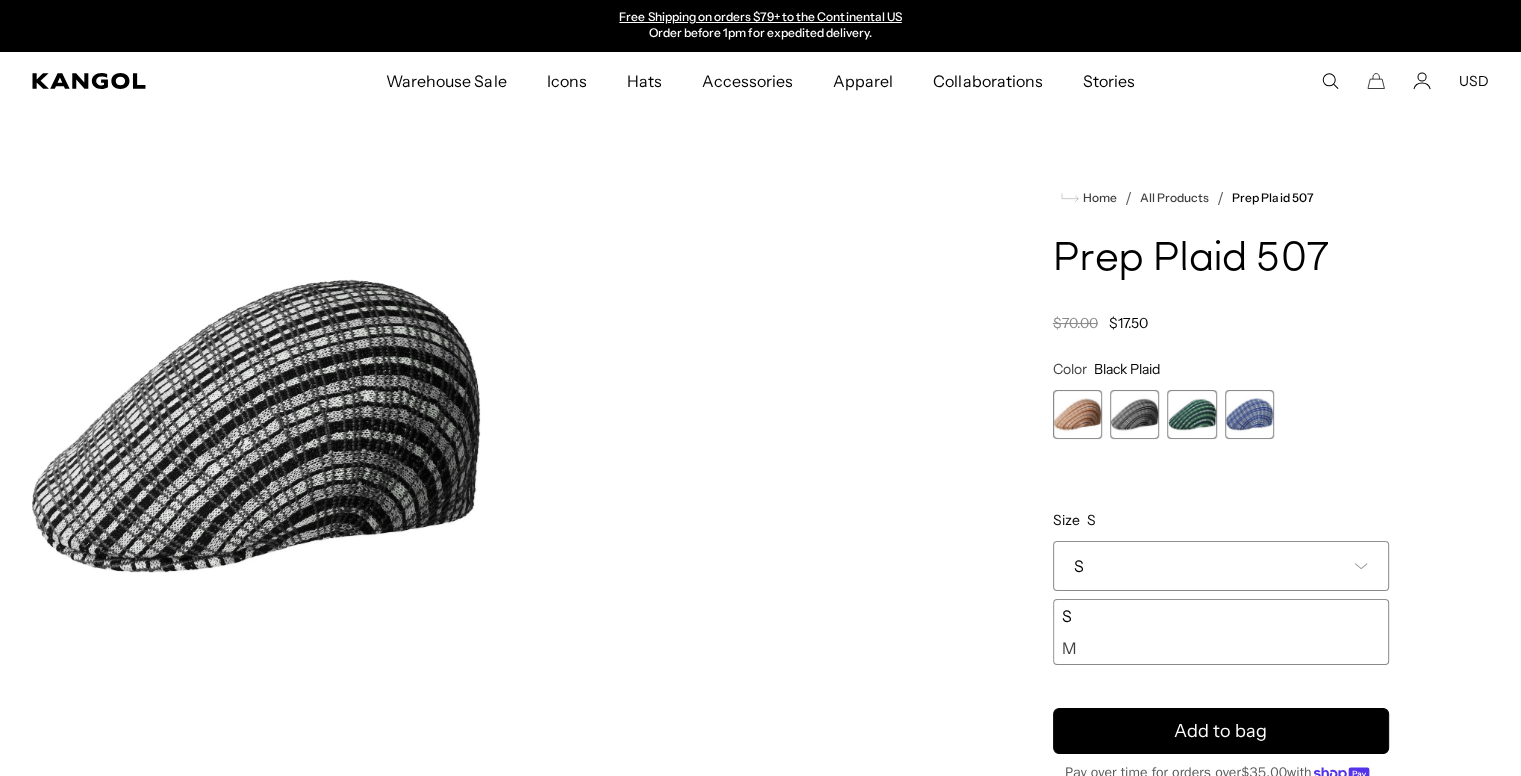 click on "M" at bounding box center (1221, 648) 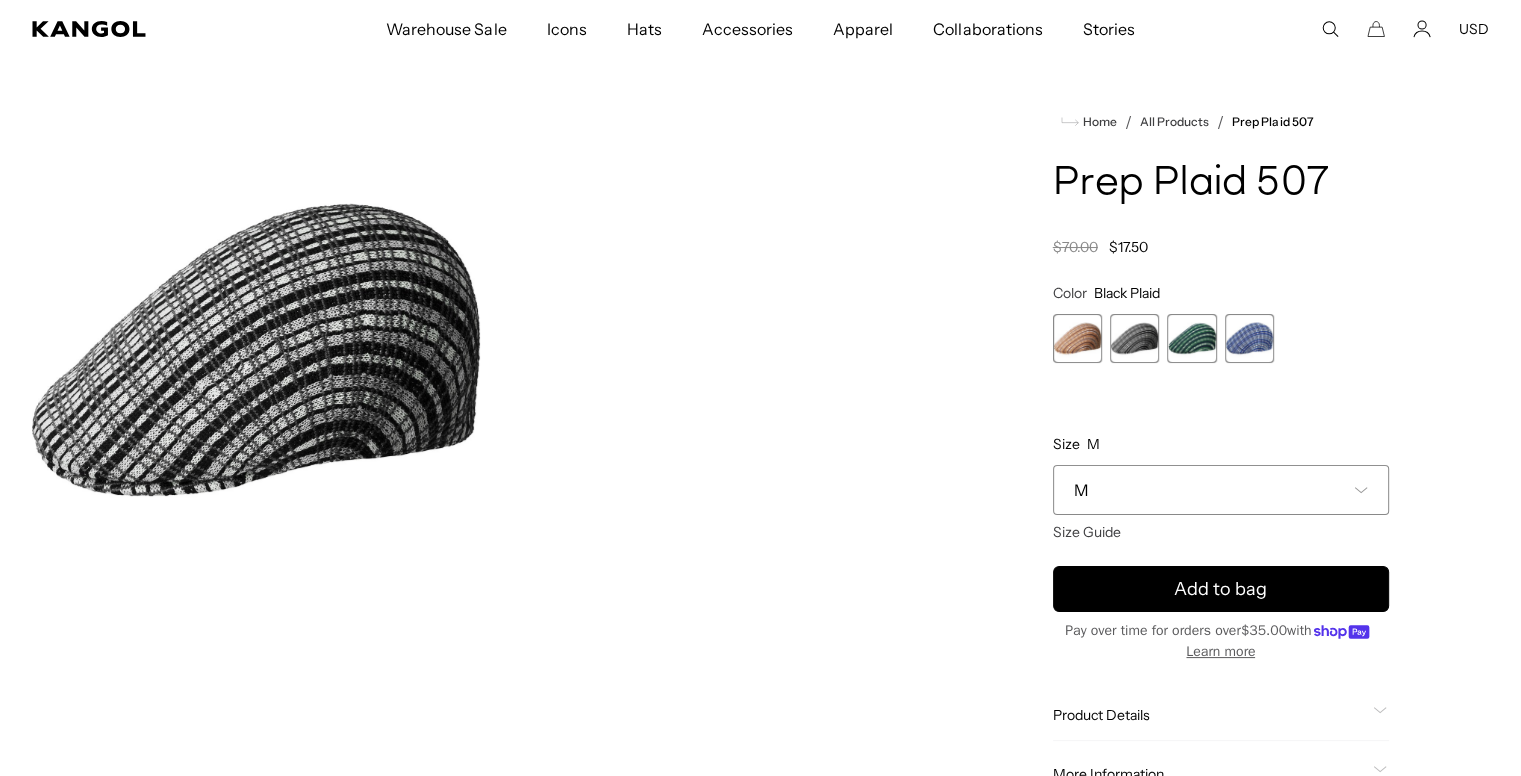 scroll, scrollTop: 198, scrollLeft: 0, axis: vertical 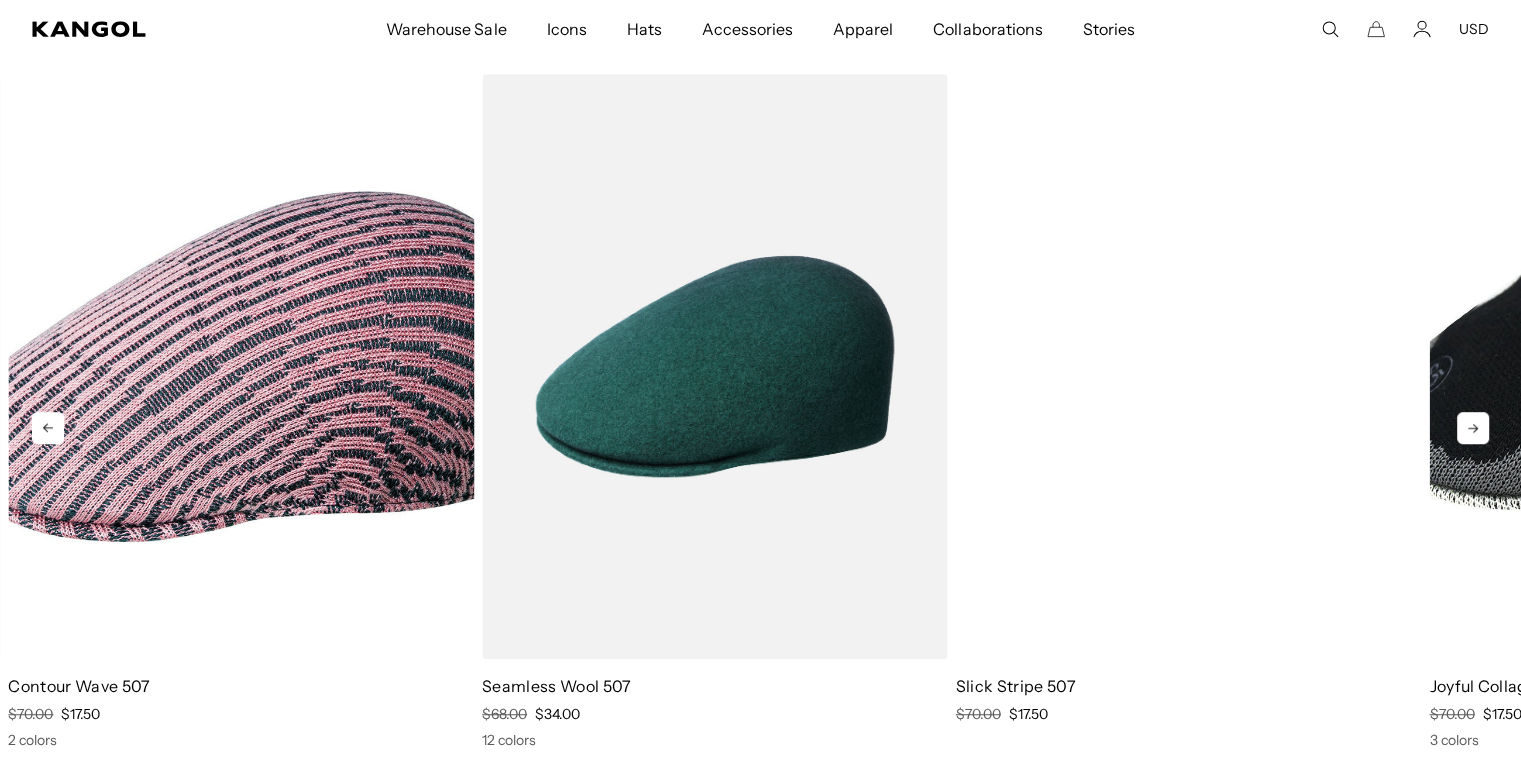 click at bounding box center (1189, 366) 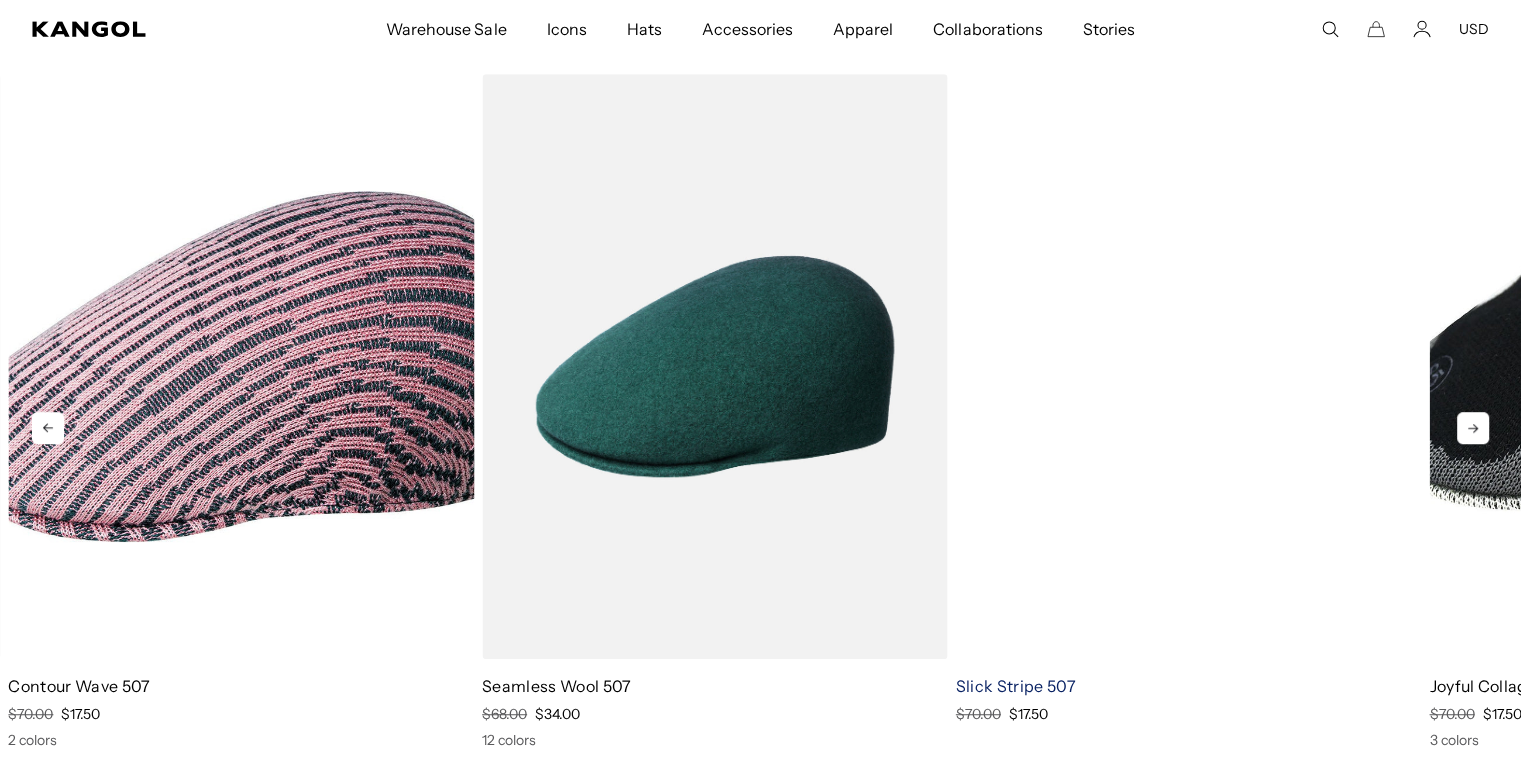 click on "Slick Stripe 507" at bounding box center [1016, 686] 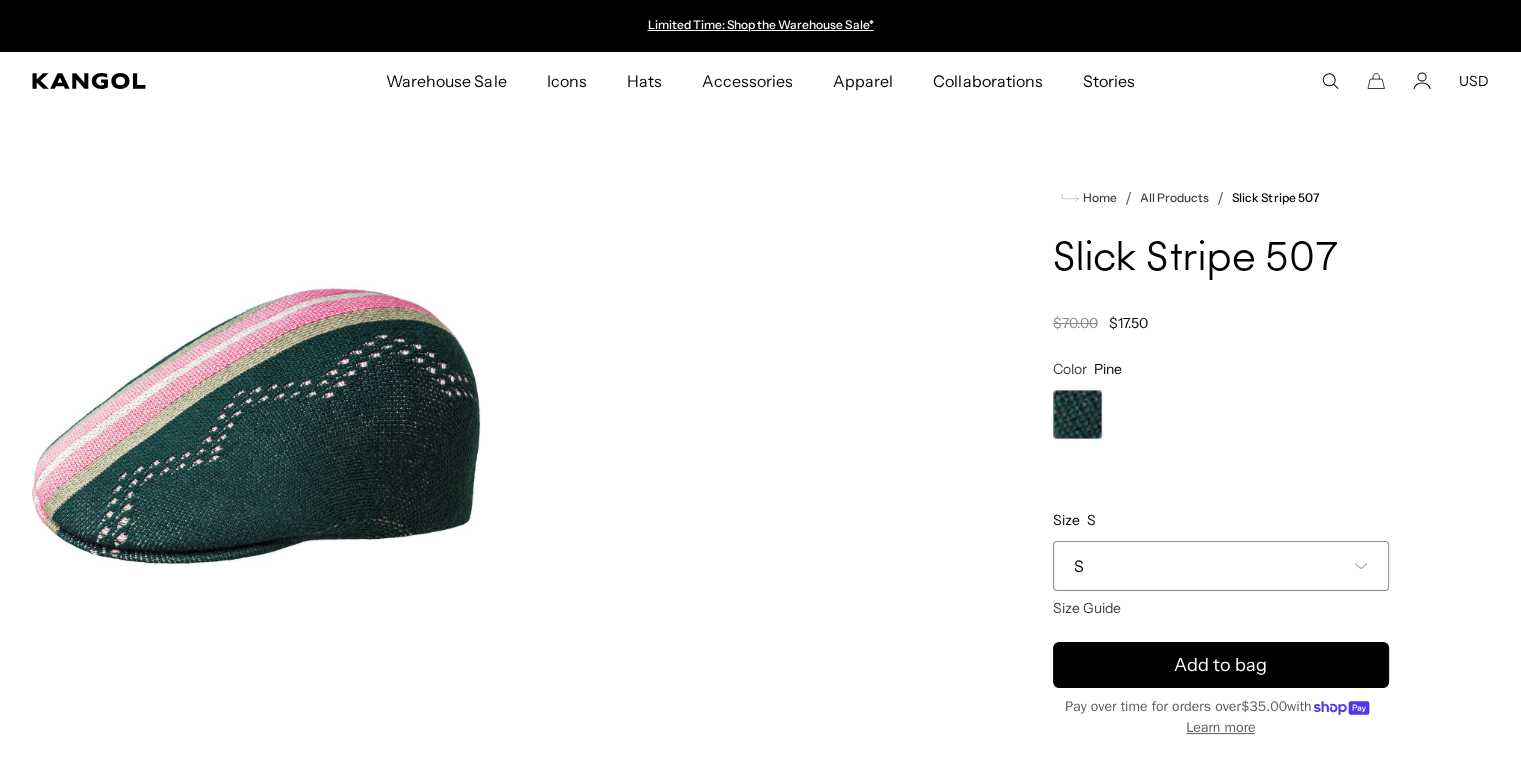 scroll, scrollTop: 0, scrollLeft: 0, axis: both 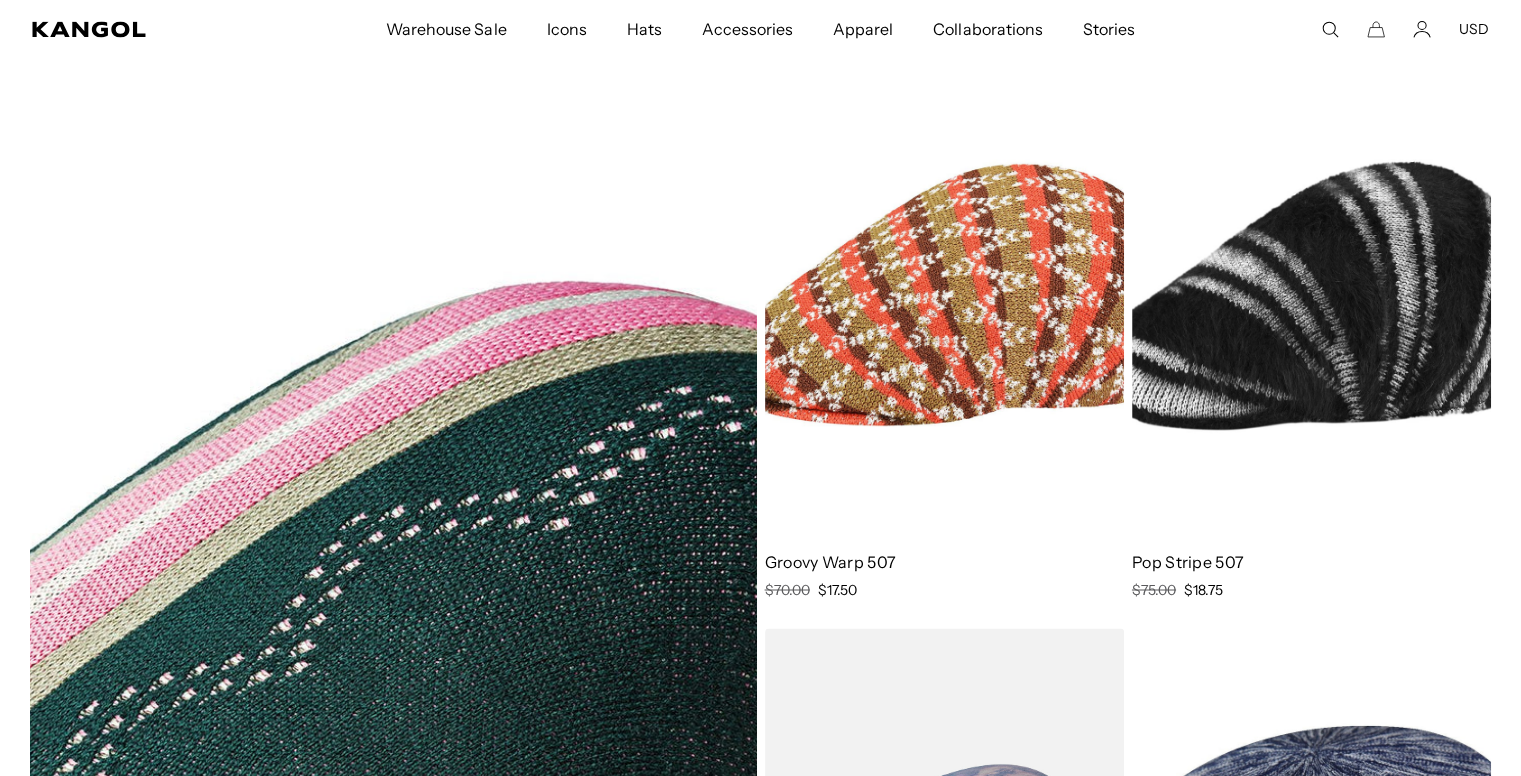 click on "USD
USD
EUR" at bounding box center [1377, 29] 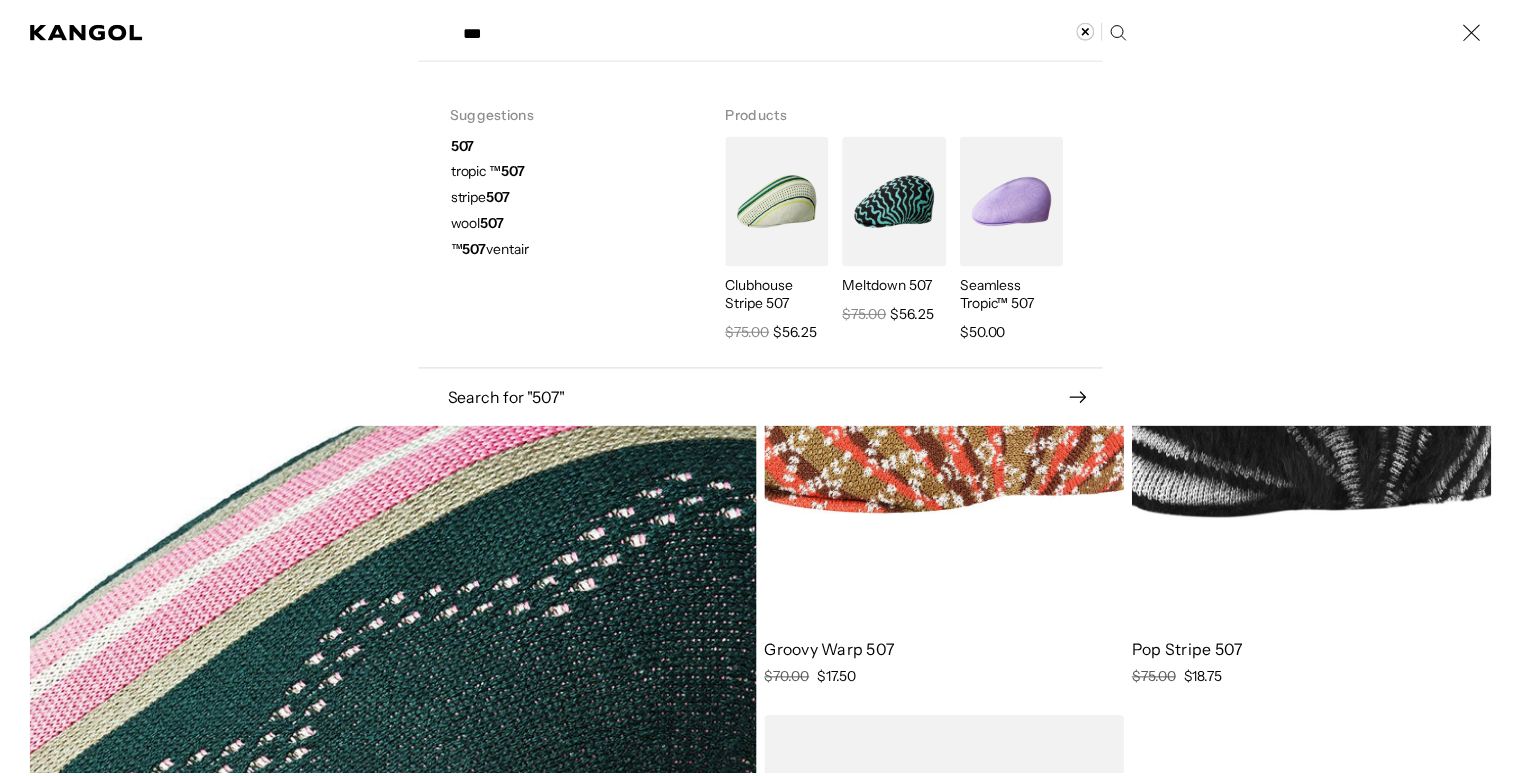 scroll, scrollTop: 0, scrollLeft: 0, axis: both 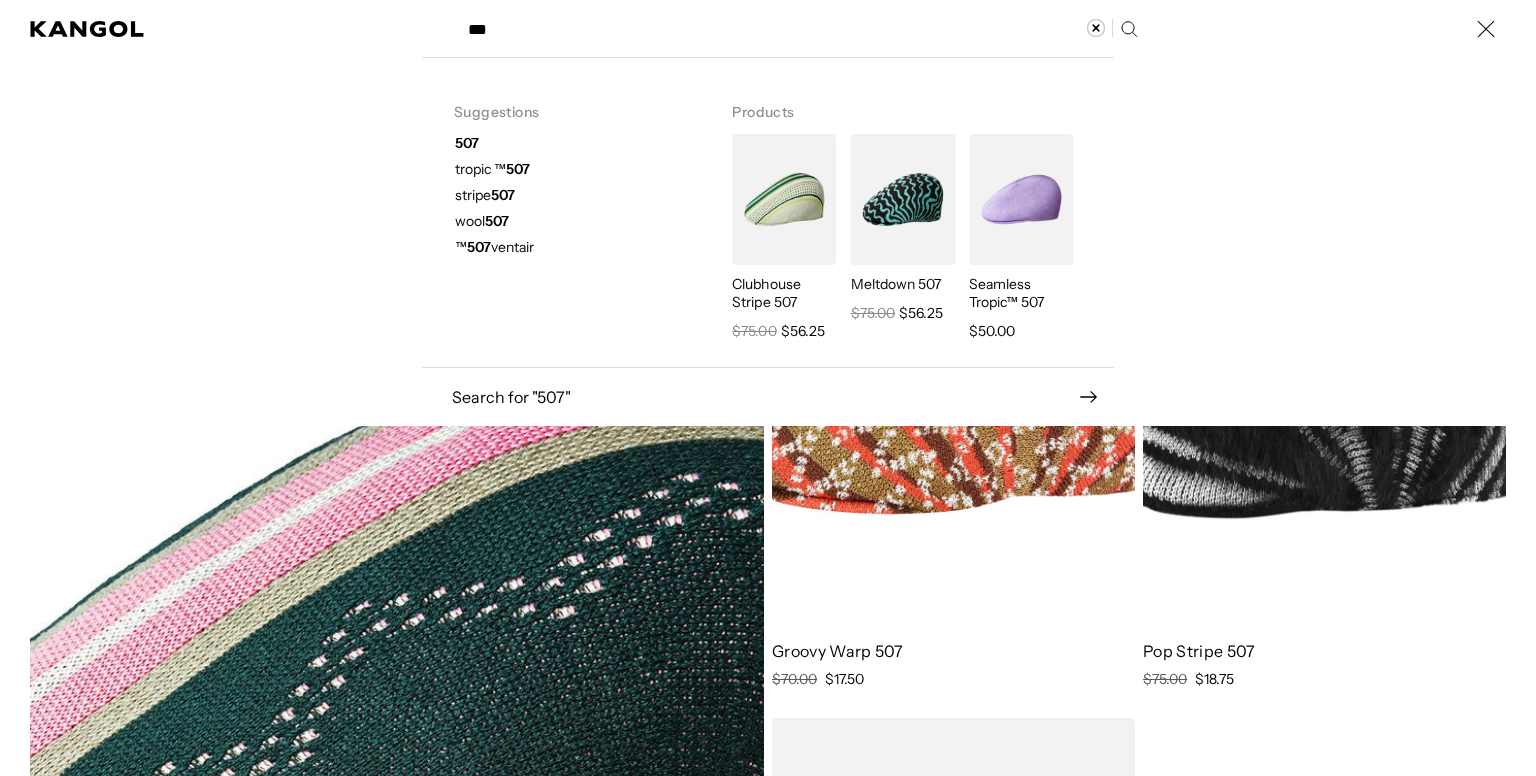 type on "***" 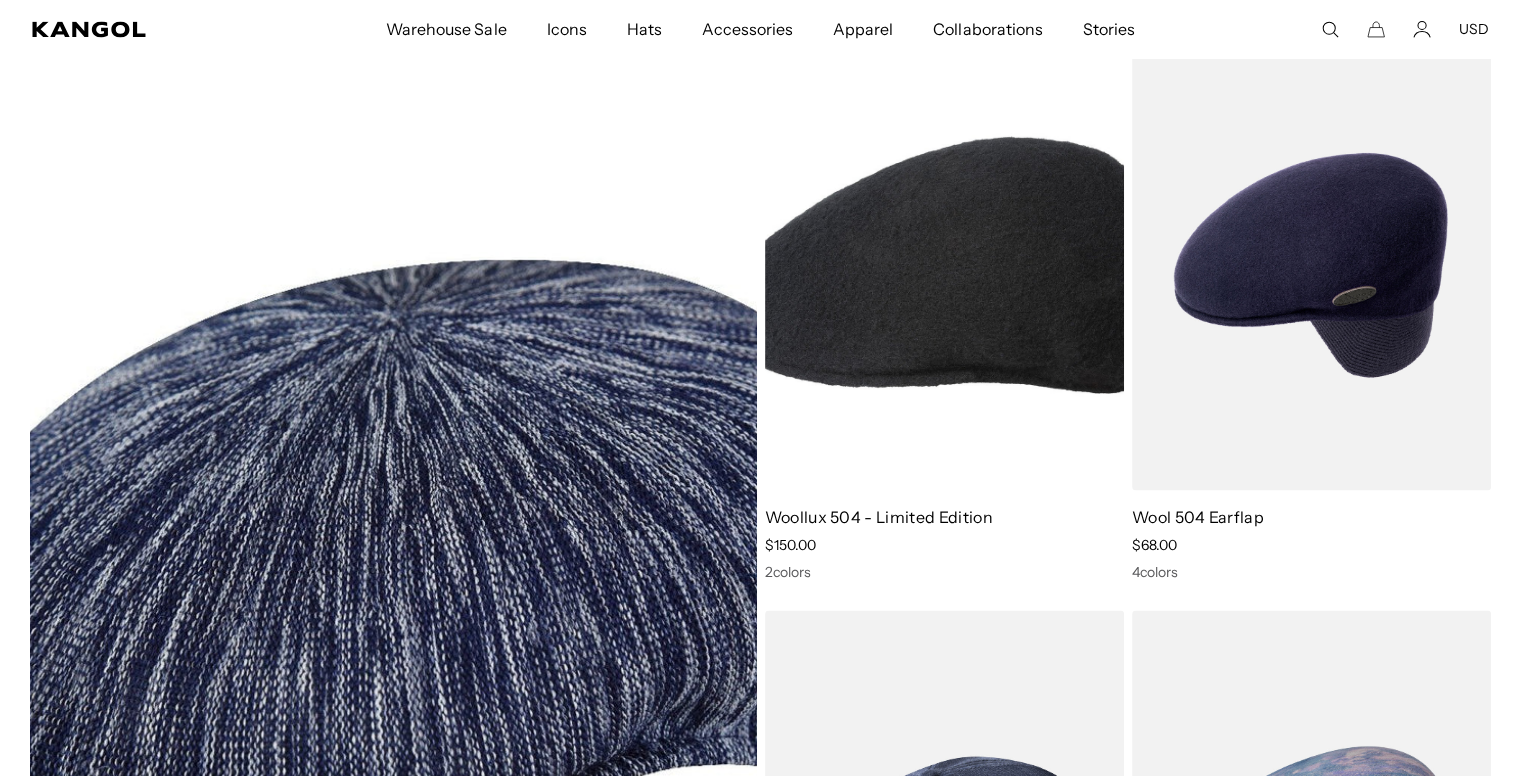 scroll, scrollTop: 10810, scrollLeft: 0, axis: vertical 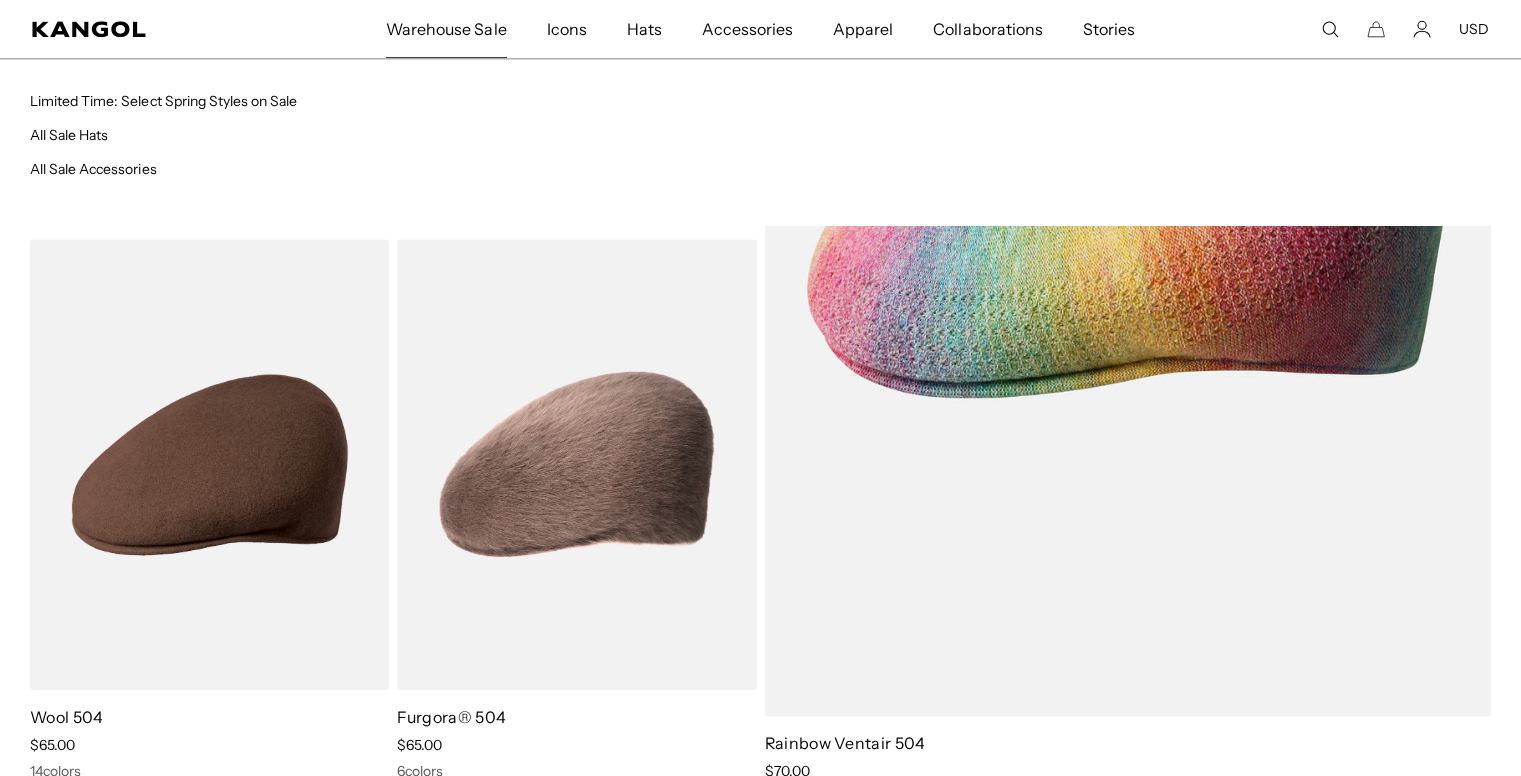 click on "Warehouse Sale" at bounding box center (446, 29) 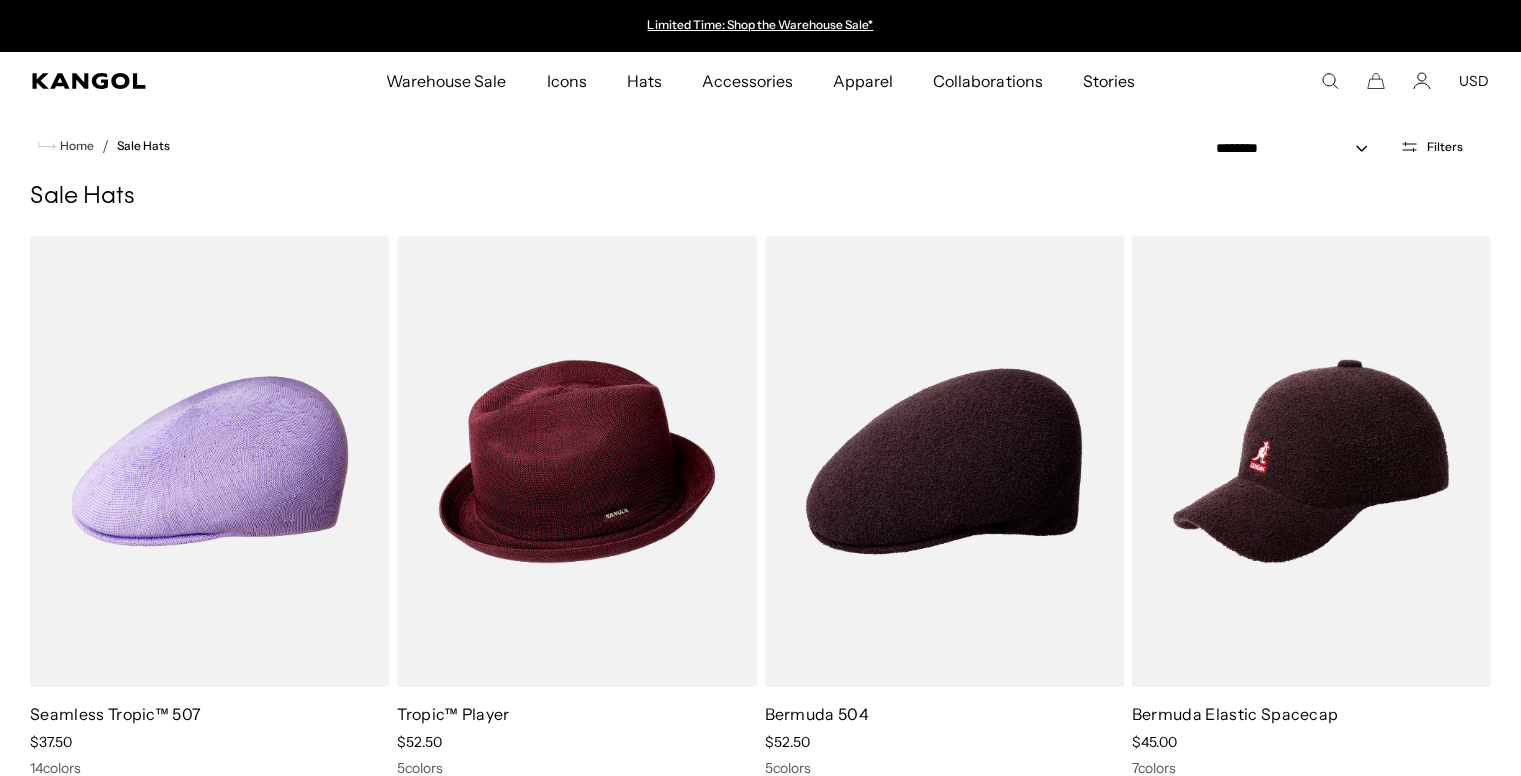 scroll, scrollTop: 0, scrollLeft: 0, axis: both 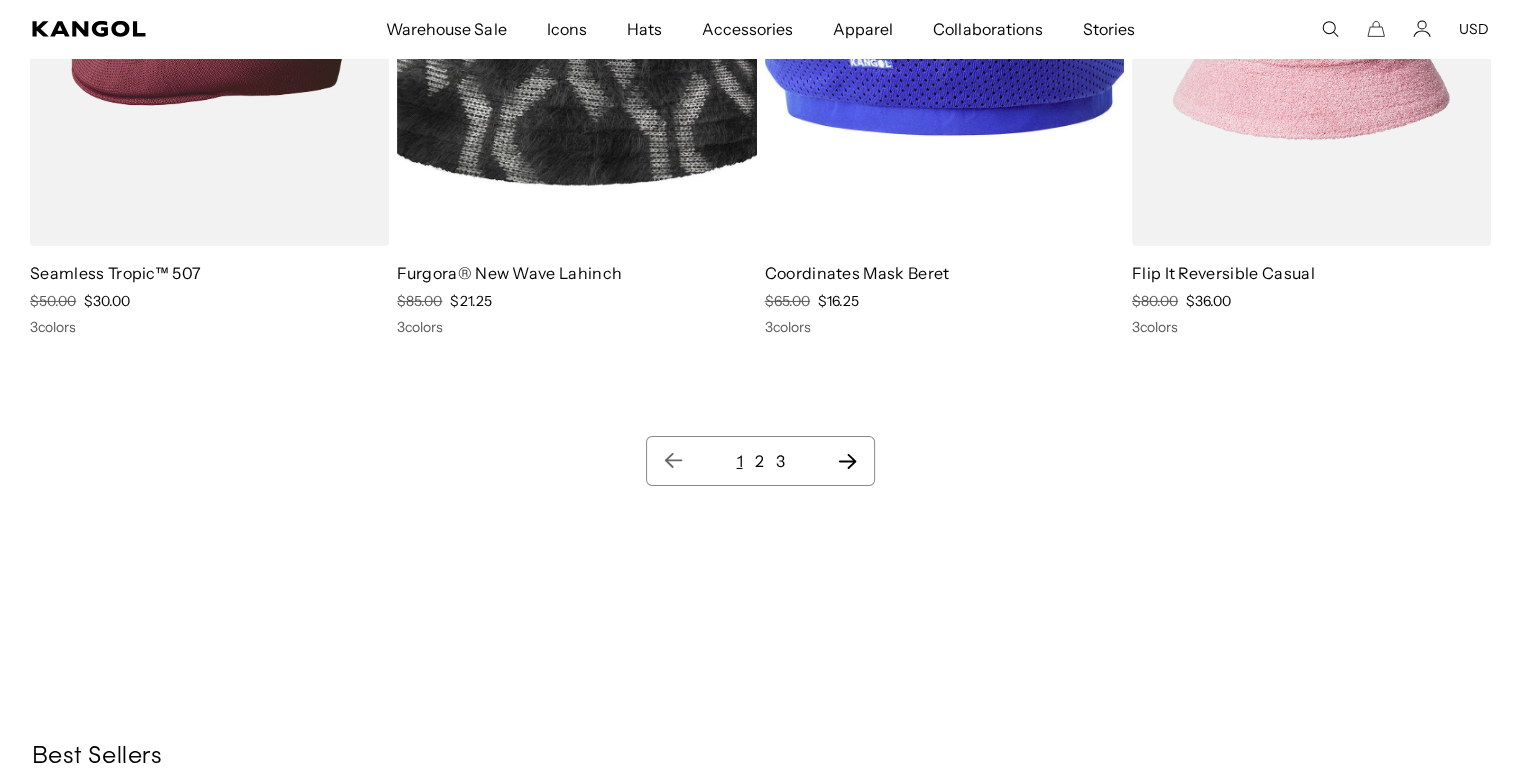 click at bounding box center (847, 461) 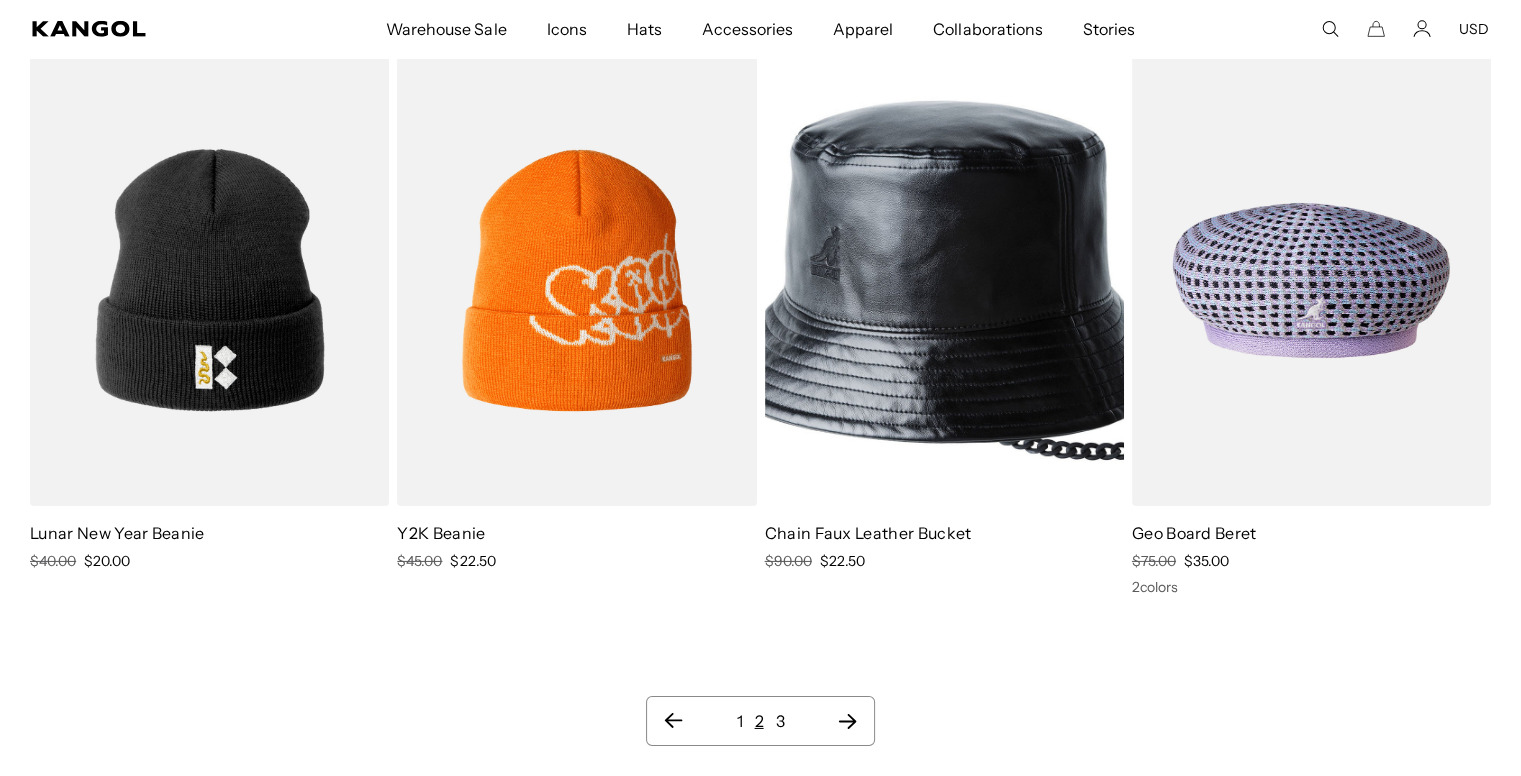 click at bounding box center (847, 721) 